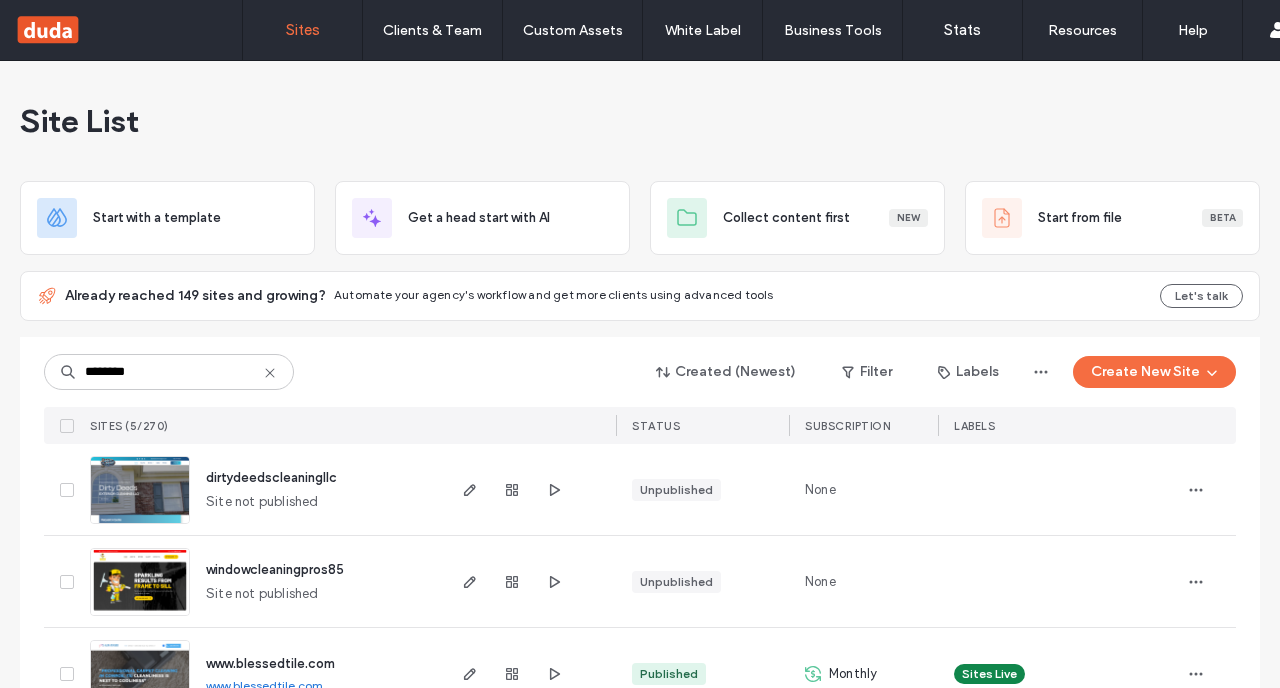 scroll, scrollTop: 0, scrollLeft: 0, axis: both 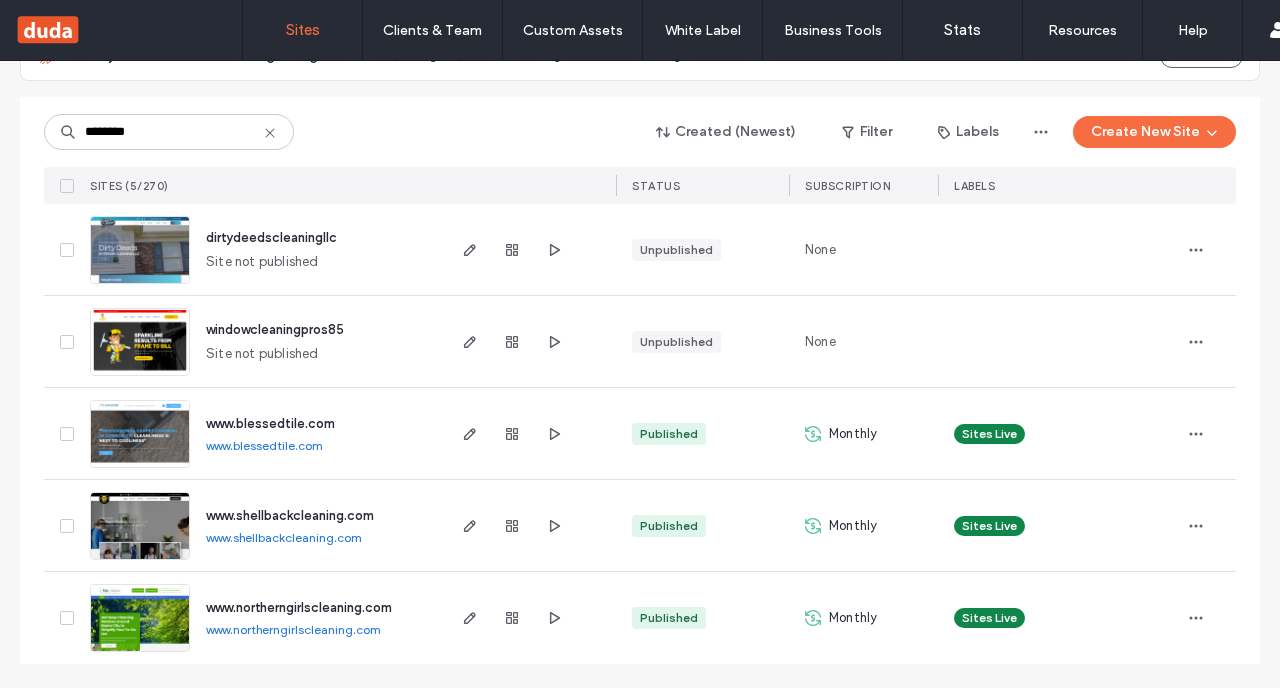 click 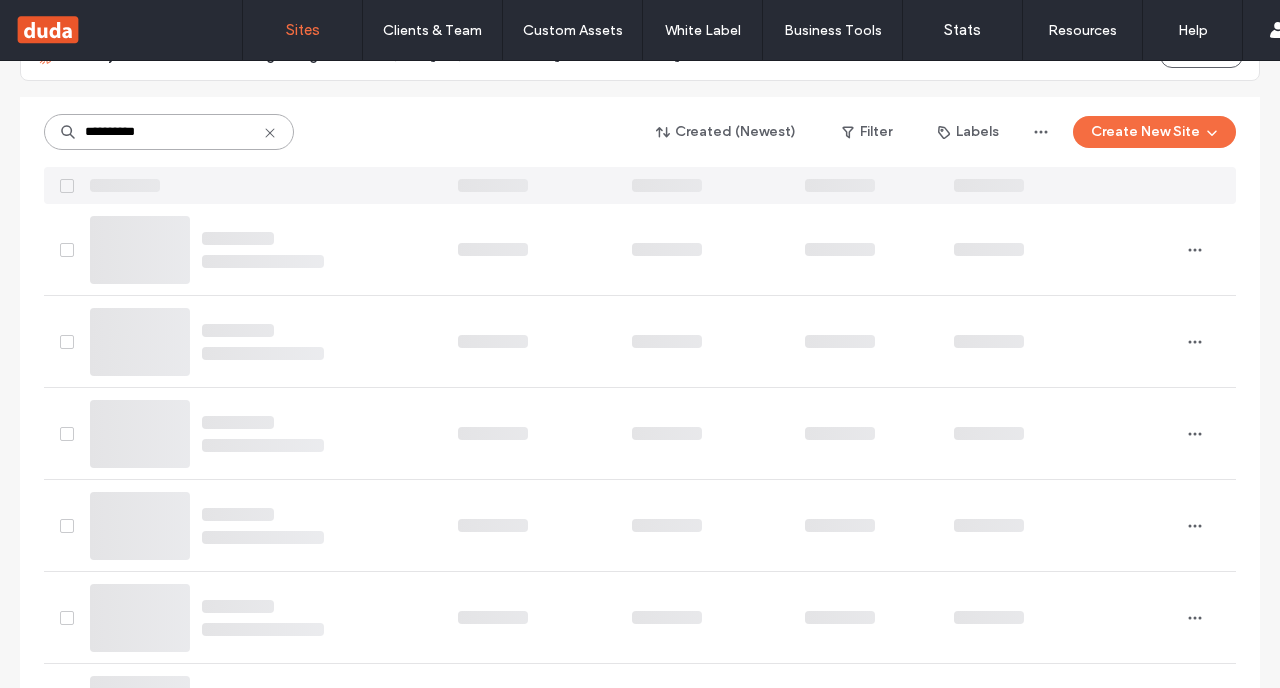 scroll, scrollTop: 118, scrollLeft: 0, axis: vertical 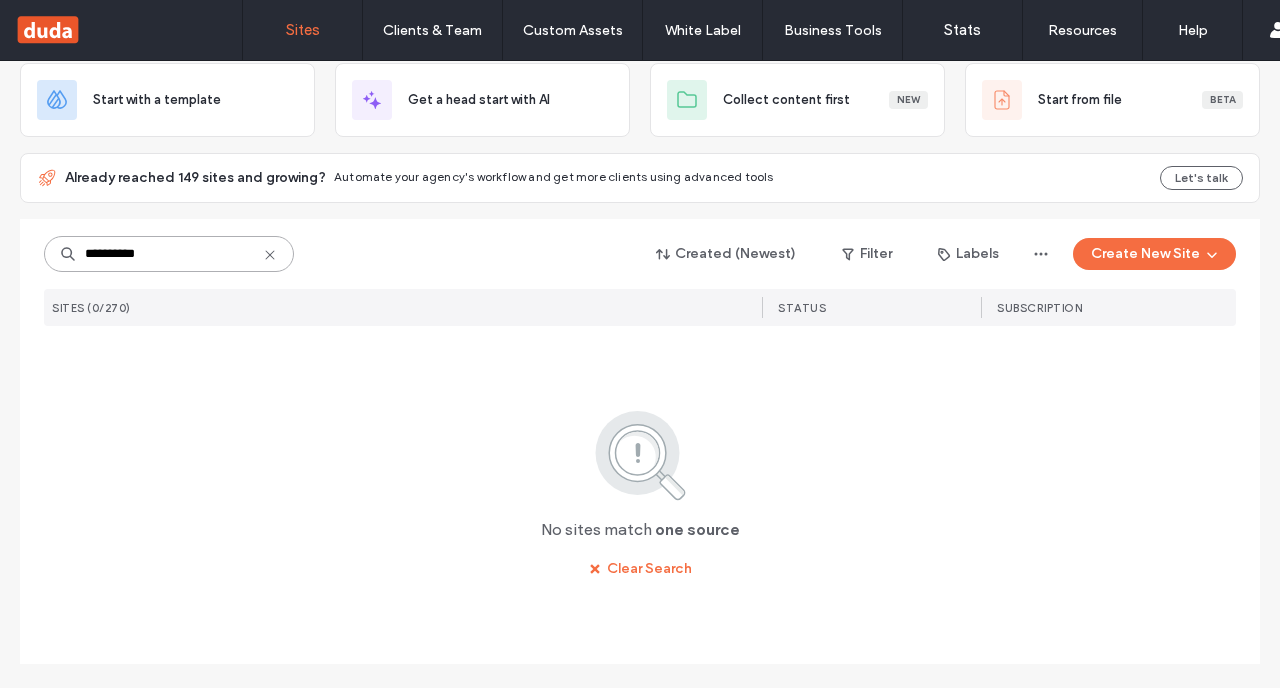 click on "**********" at bounding box center [169, 254] 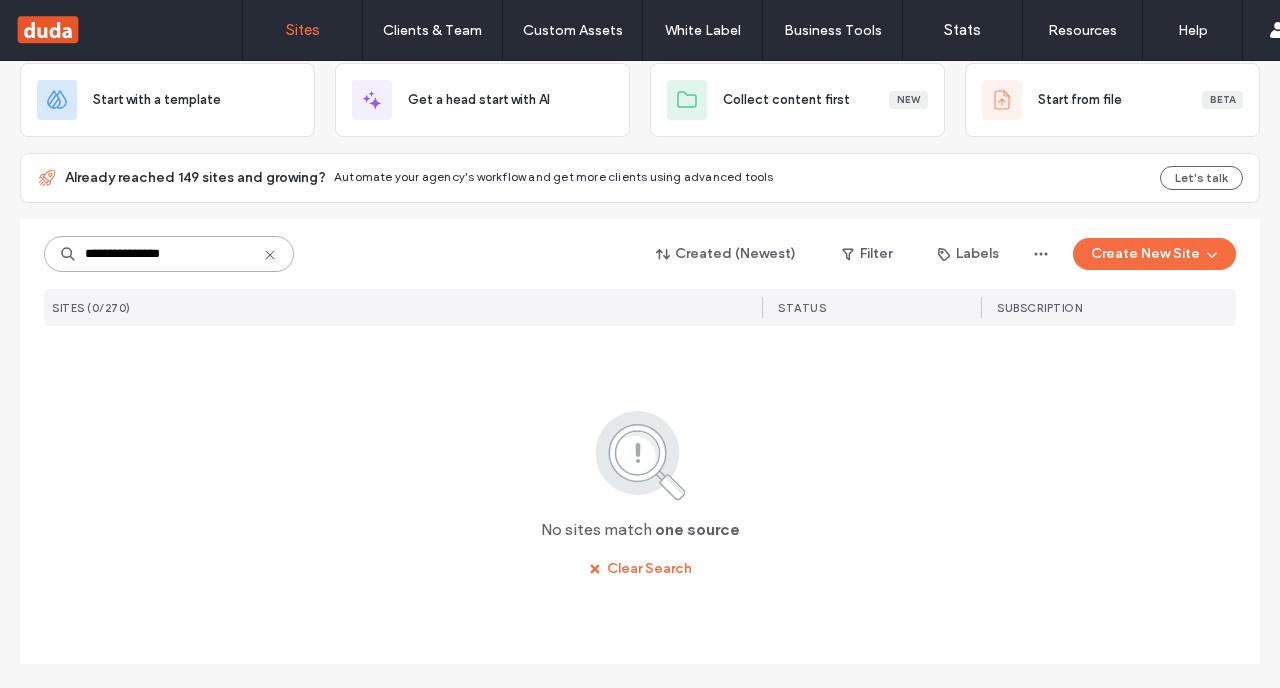 type on "**********" 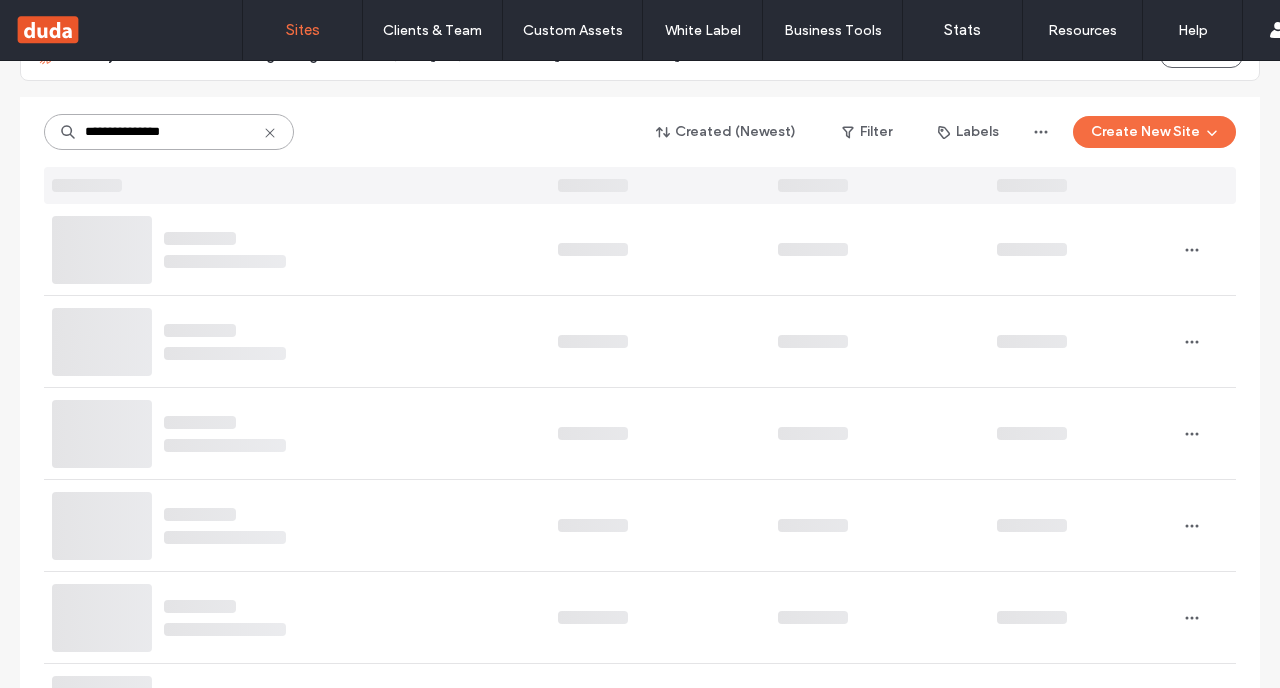 scroll, scrollTop: 118, scrollLeft: 0, axis: vertical 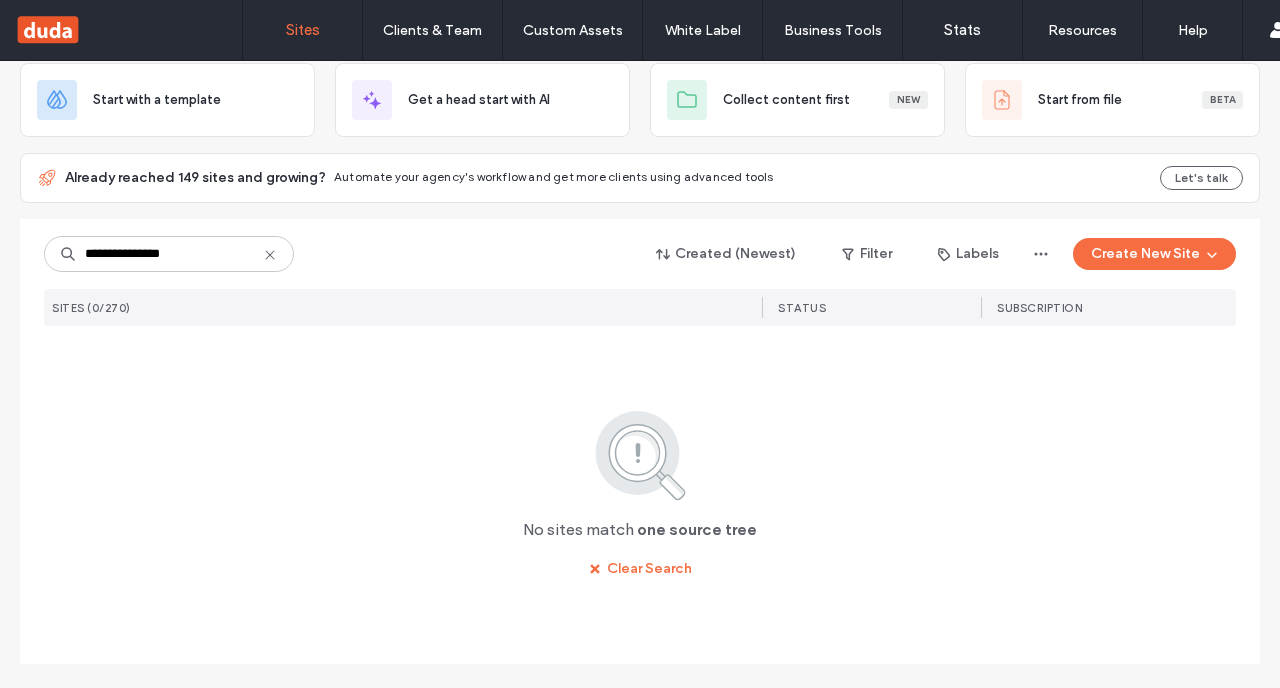 click 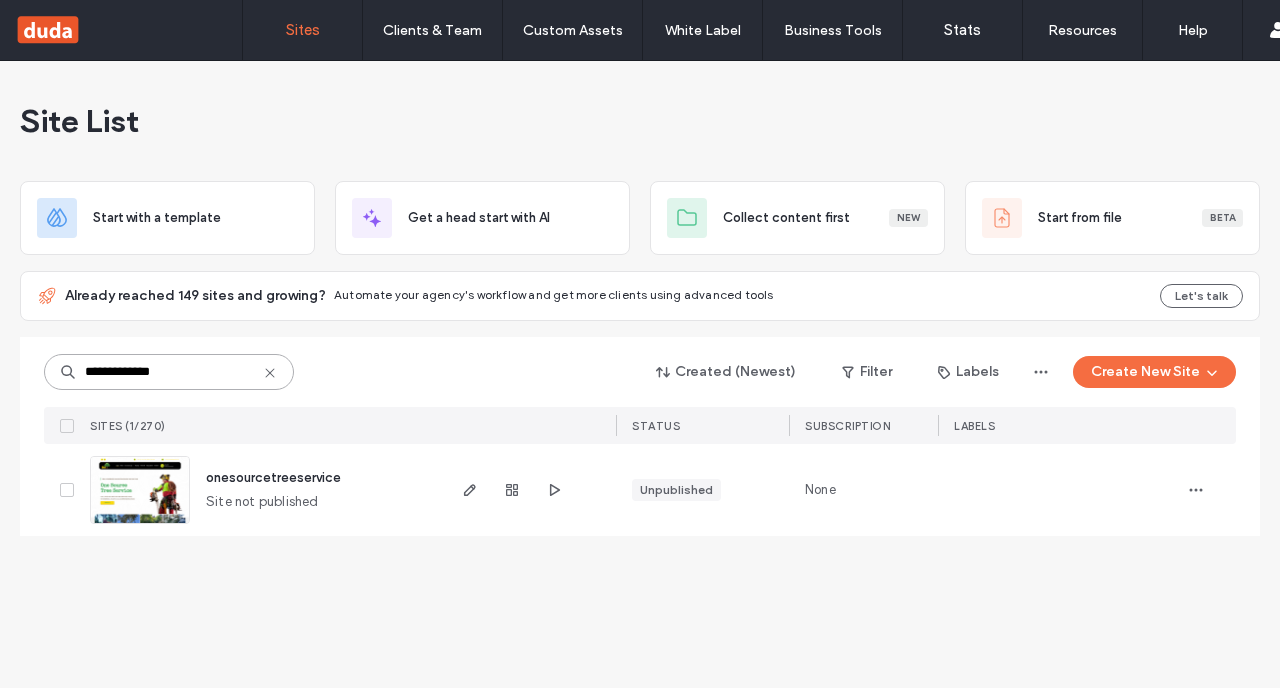 scroll, scrollTop: 0, scrollLeft: 0, axis: both 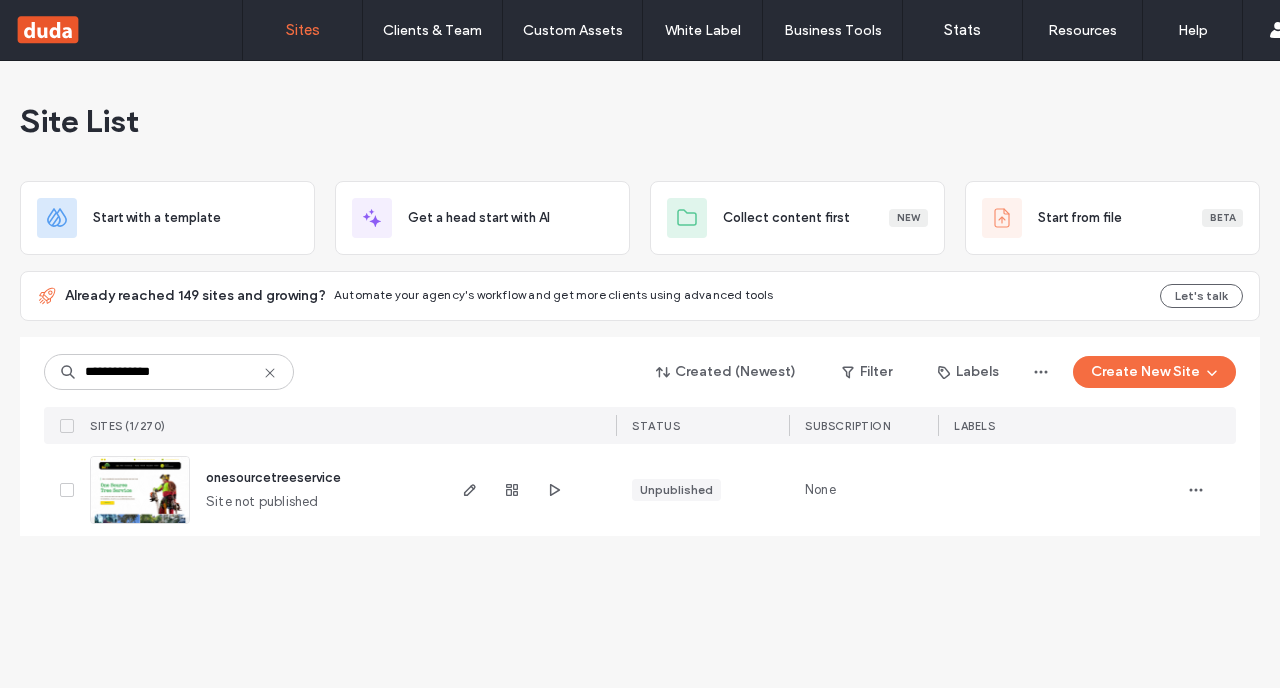click on "onesourcetreeservice" at bounding box center (273, 478) 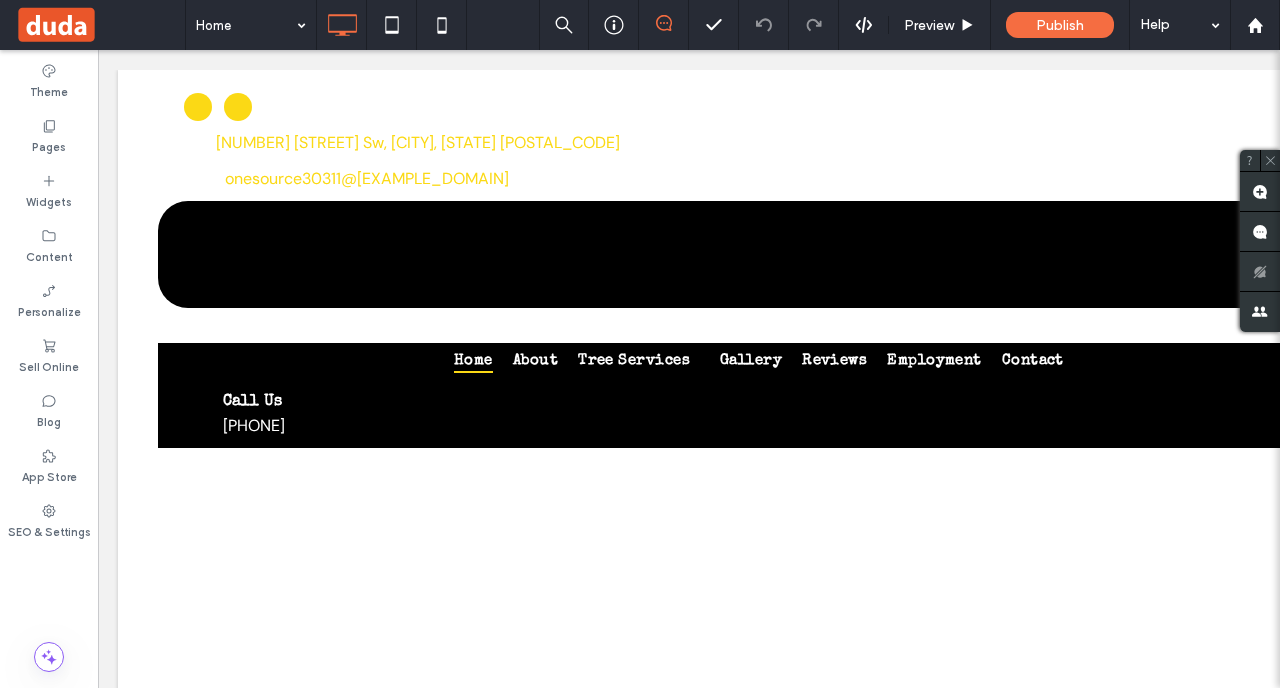 scroll, scrollTop: 73, scrollLeft: 0, axis: vertical 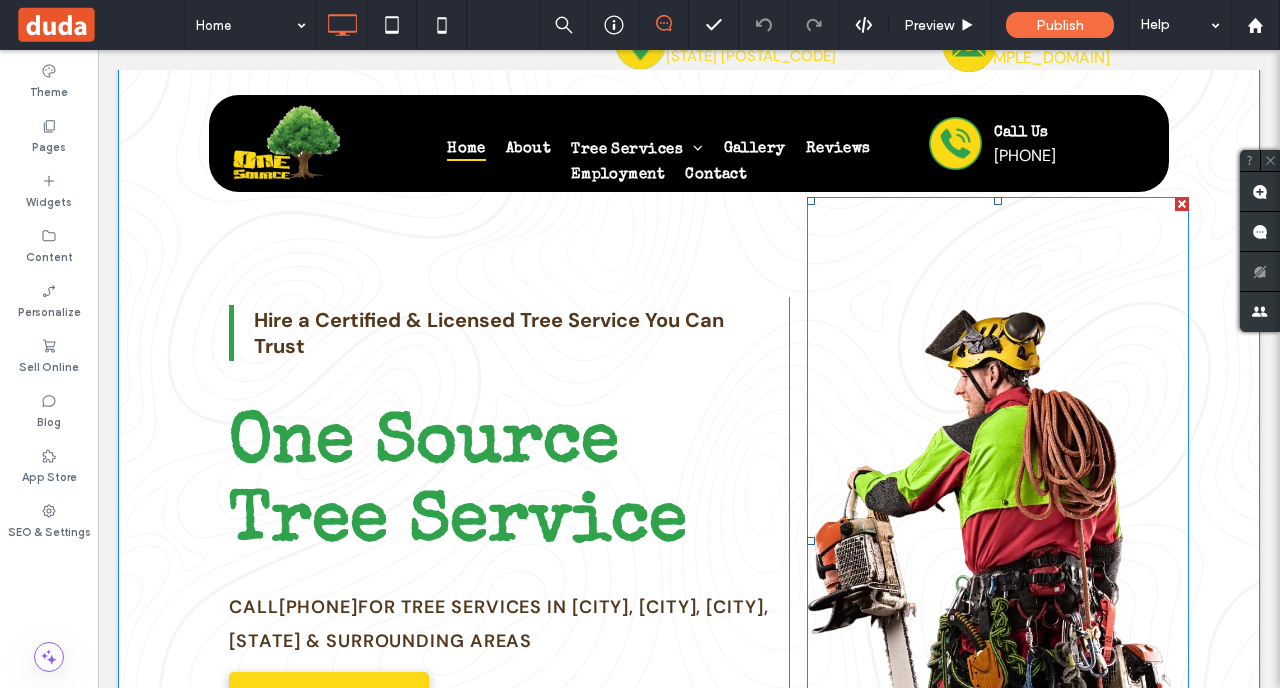 click at bounding box center [998, 540] 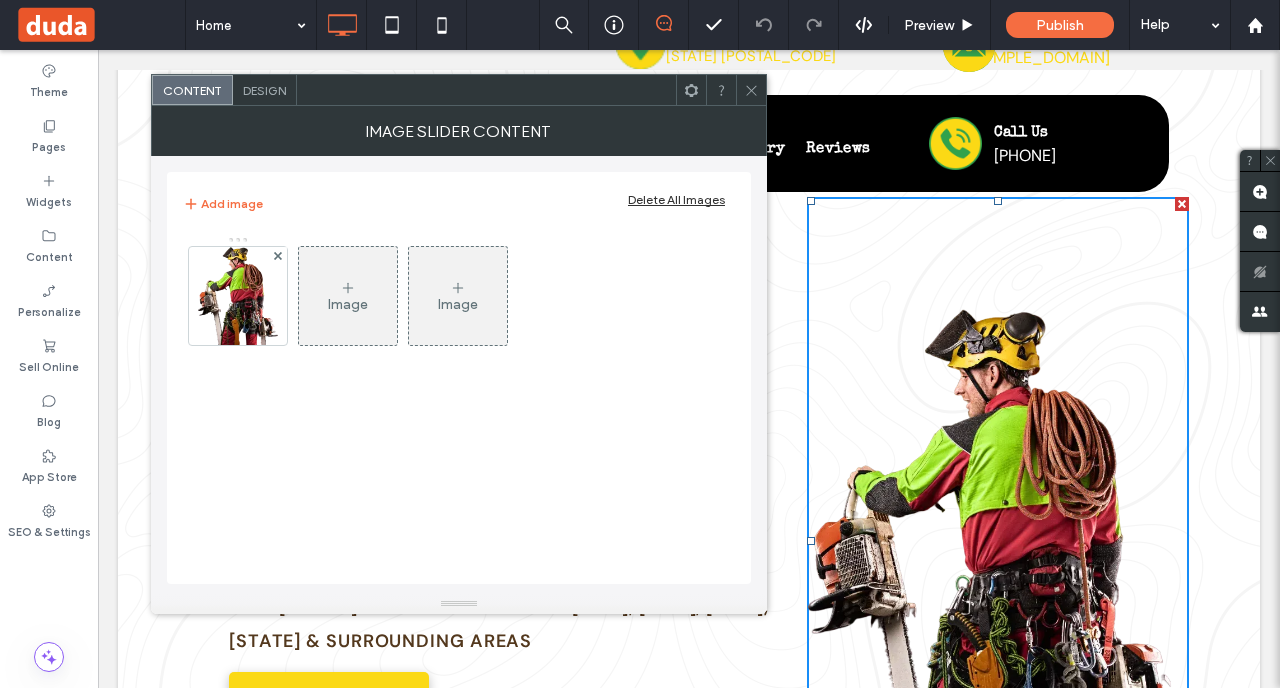 click 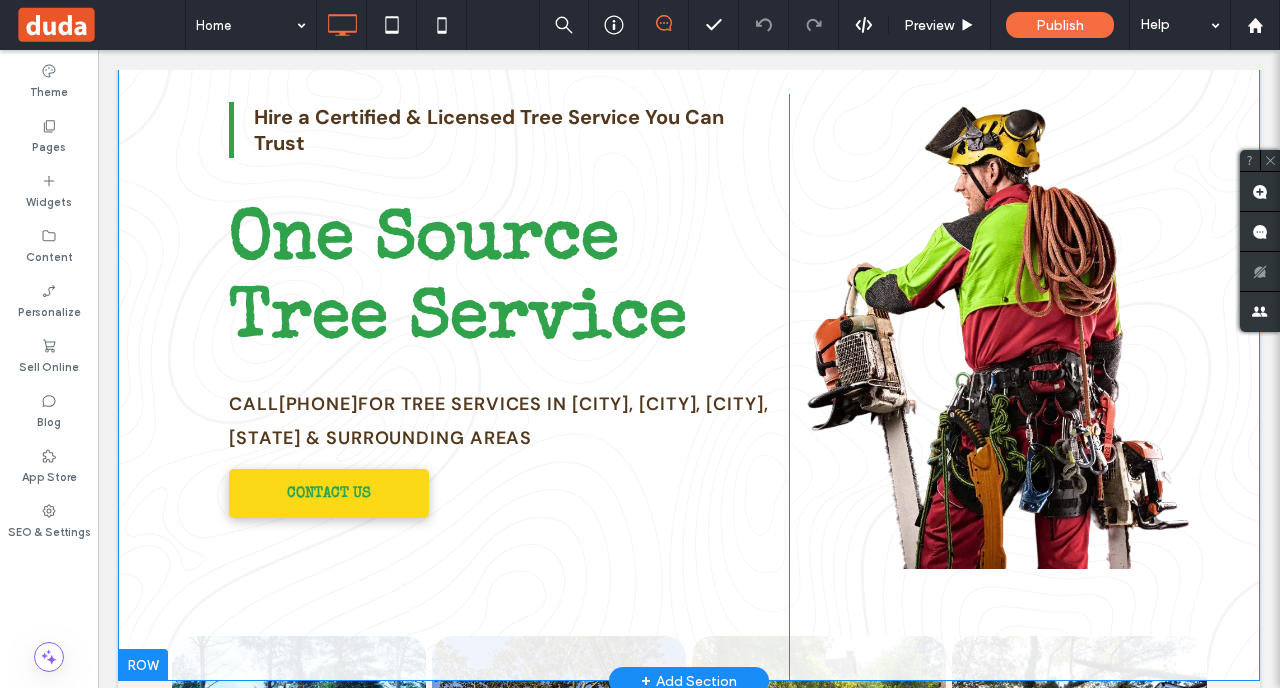 scroll, scrollTop: 0, scrollLeft: 0, axis: both 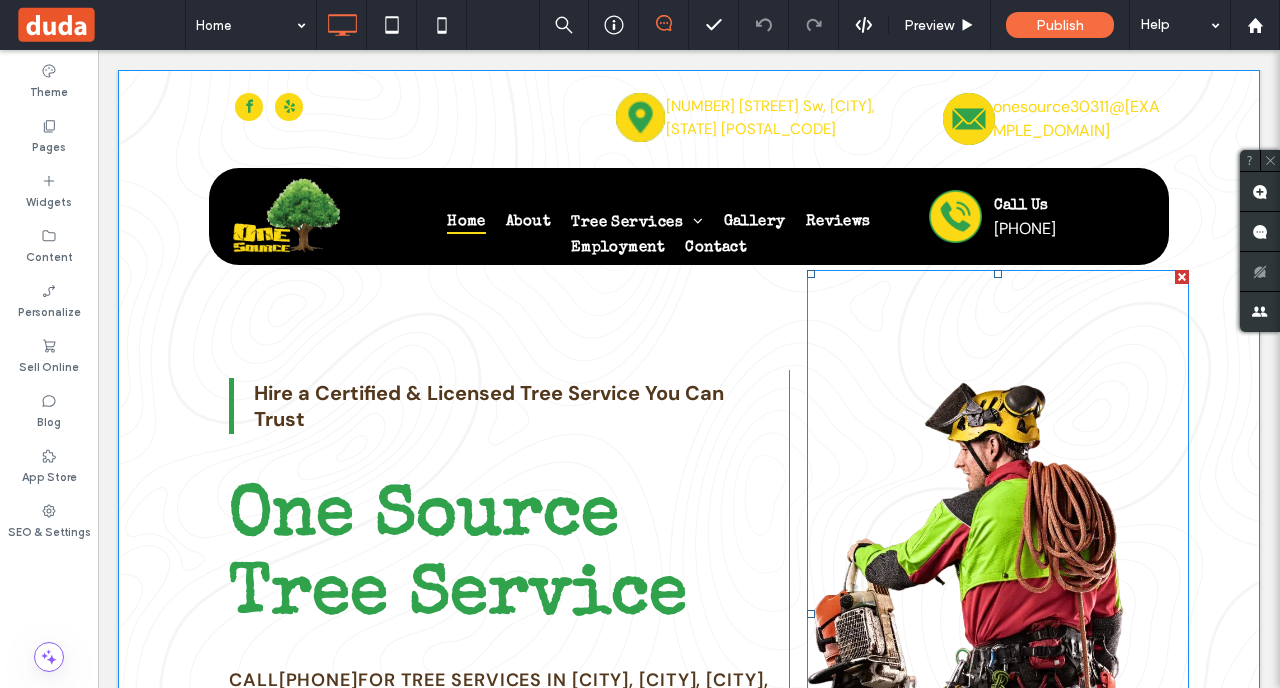 click at bounding box center (998, 613) 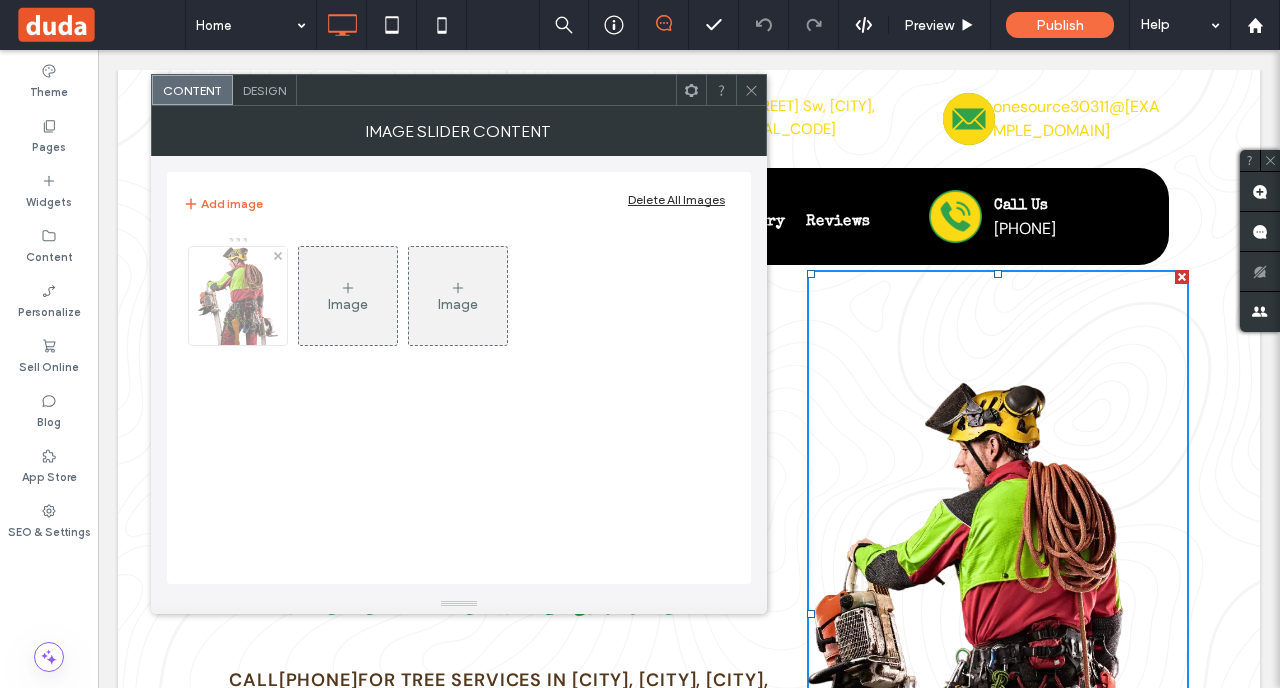 click at bounding box center (238, 296) 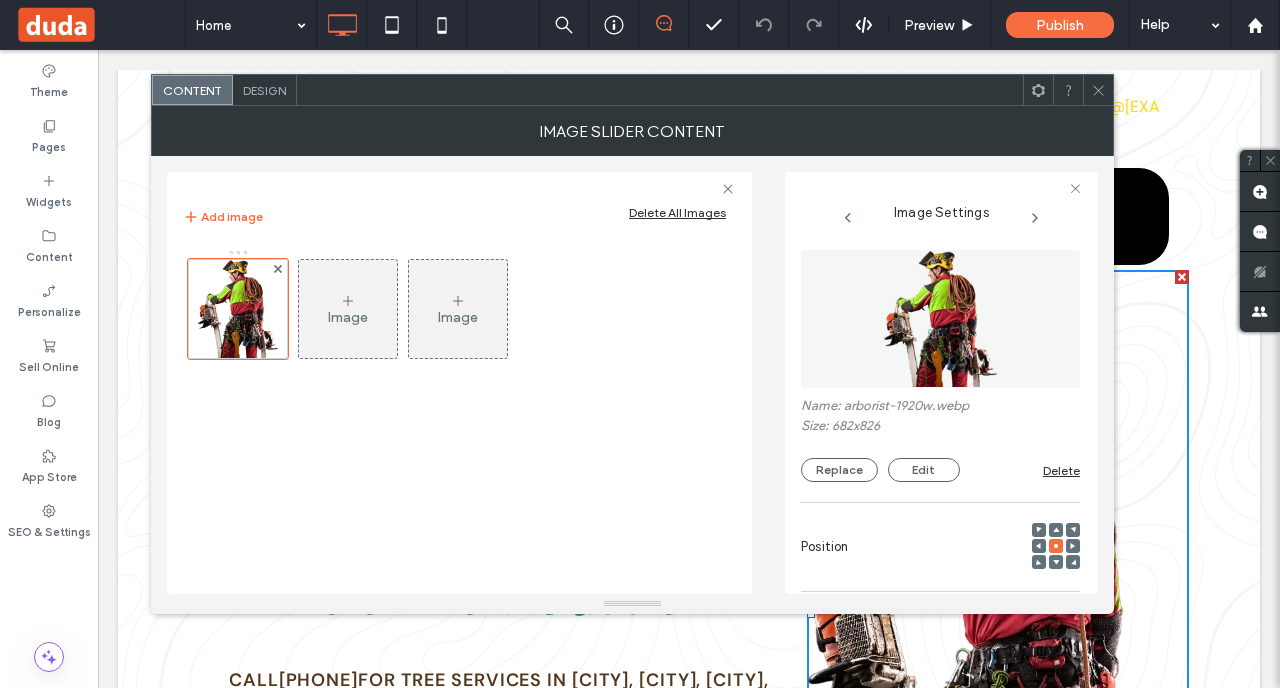 click at bounding box center [940, 319] 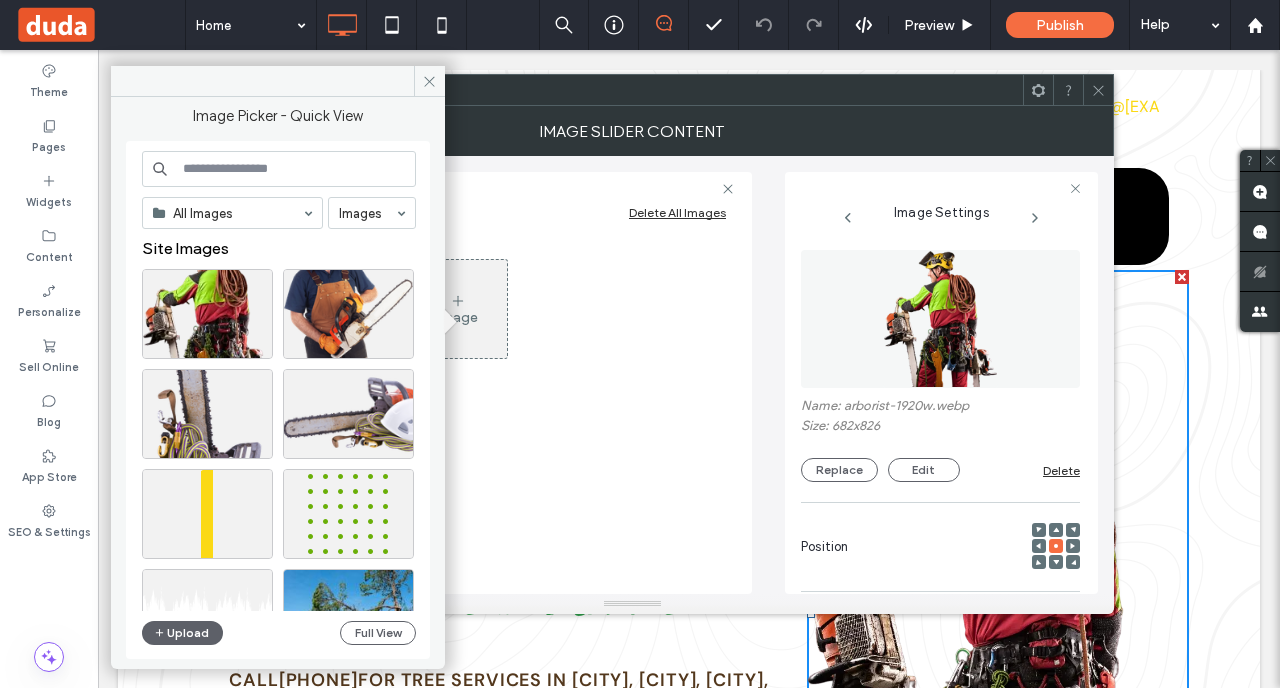 click at bounding box center [279, 169] 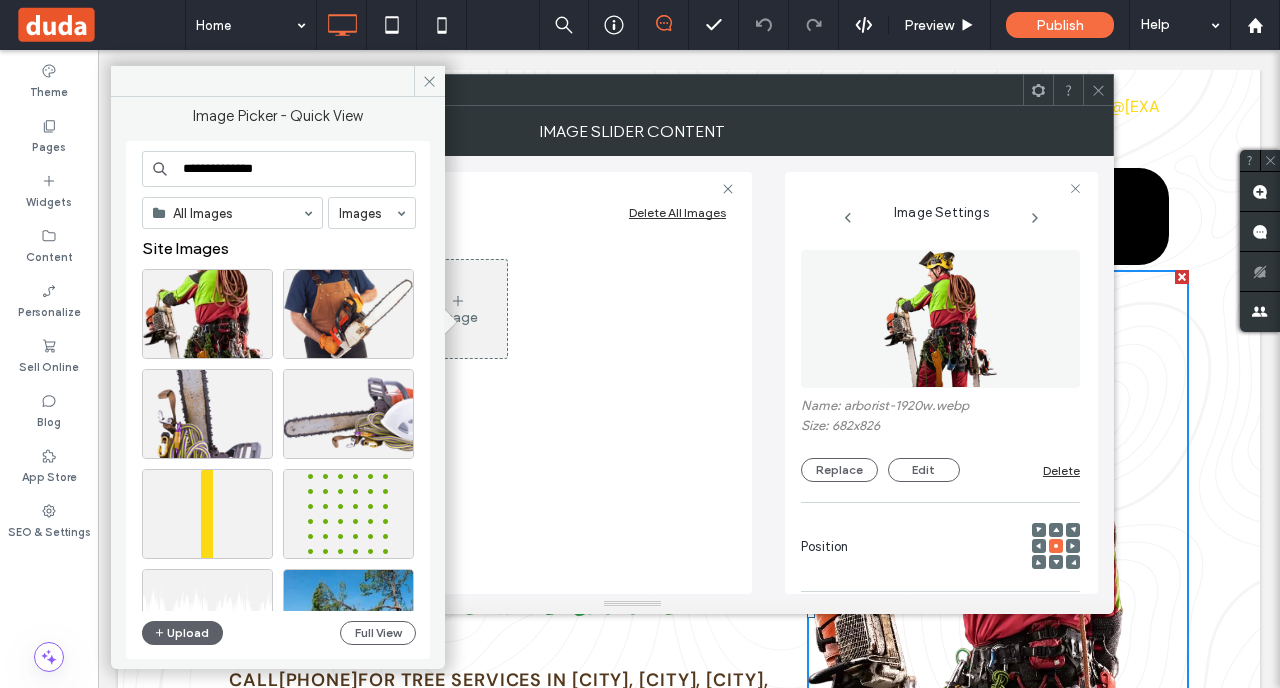 type on "**********" 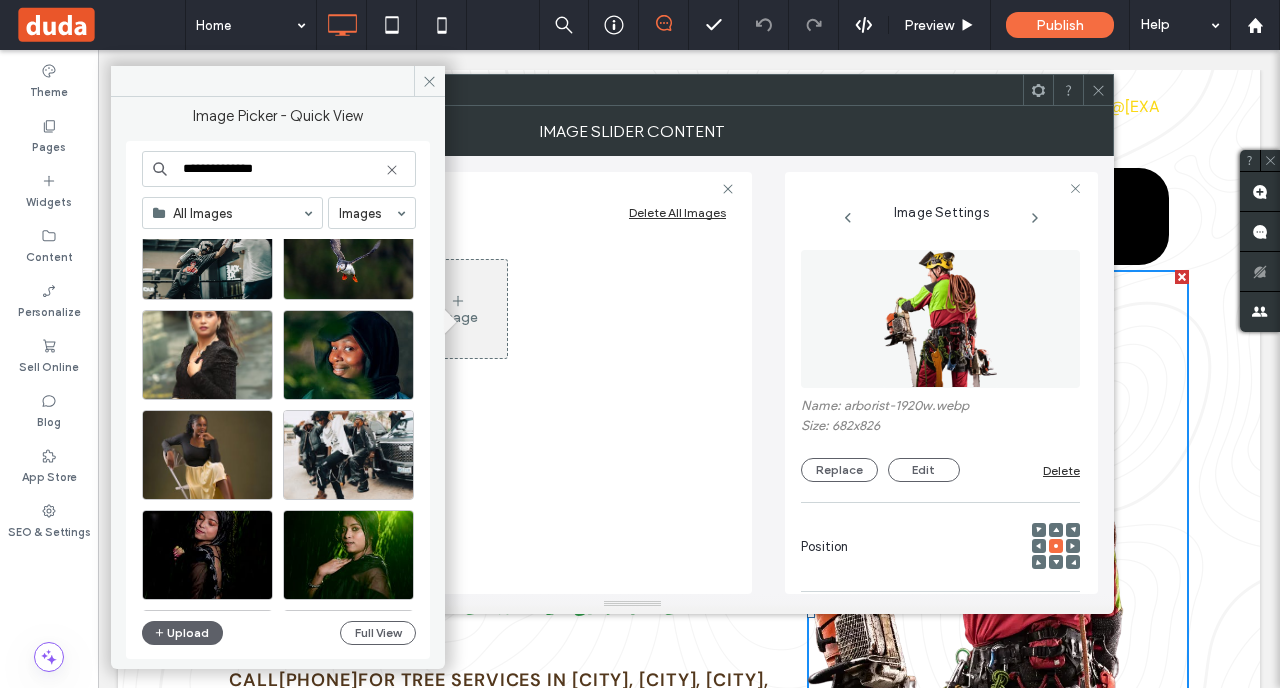 scroll, scrollTop: 0, scrollLeft: 0, axis: both 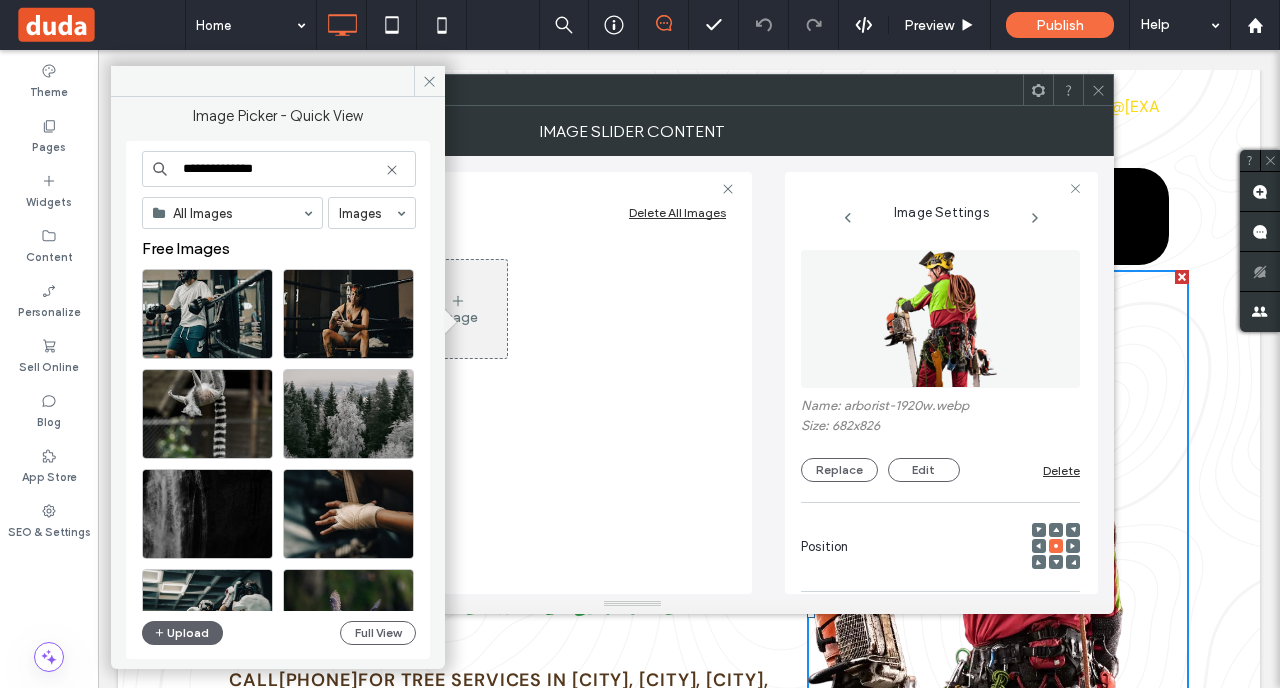 click 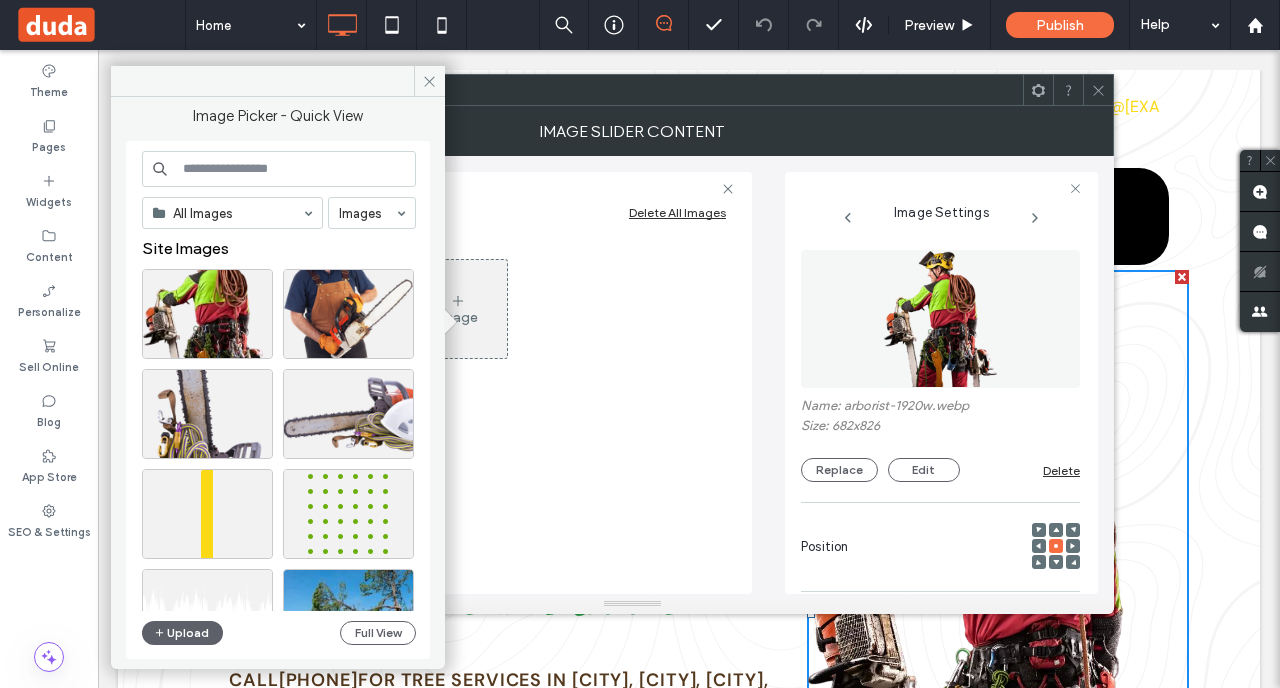 click at bounding box center (940, 319) 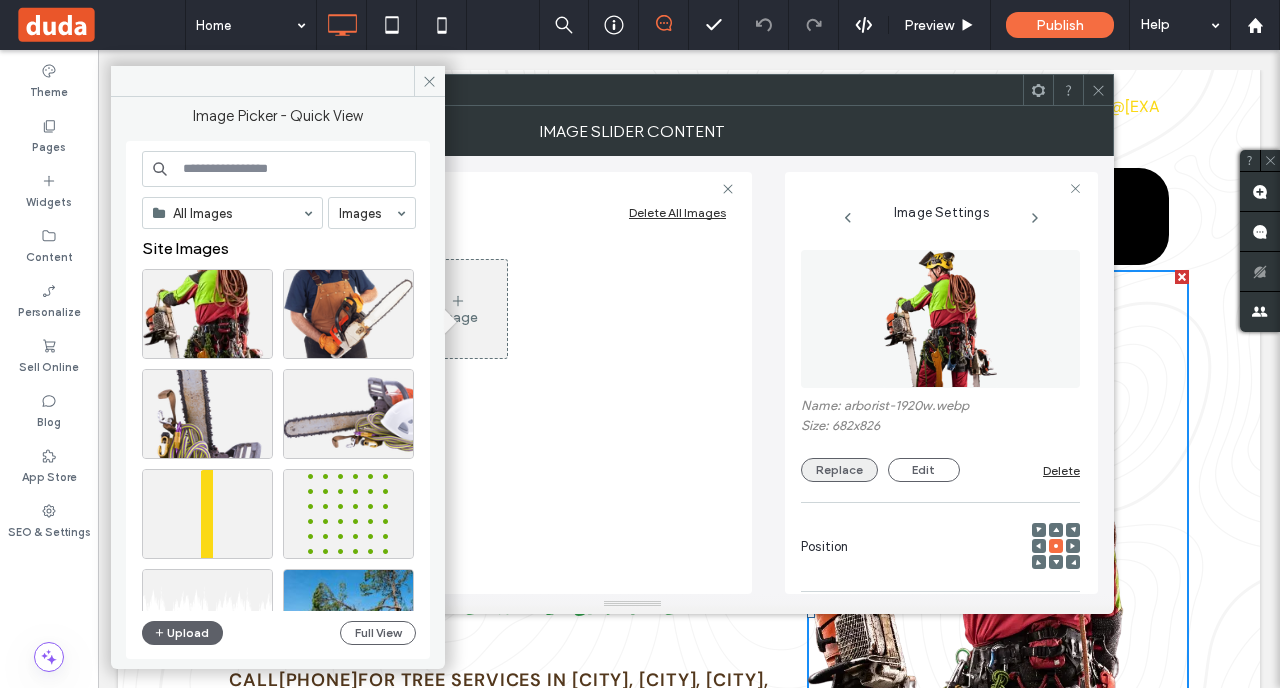 click on "Replace" at bounding box center [839, 470] 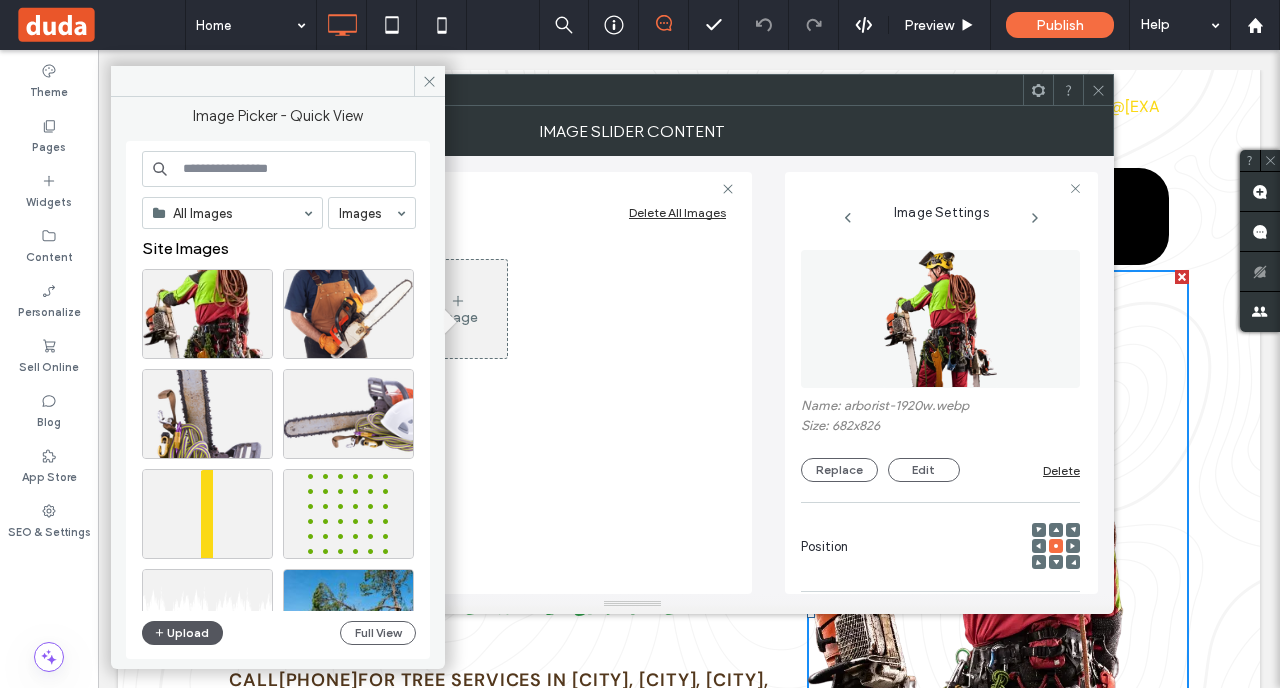 click on "Upload" at bounding box center (183, 633) 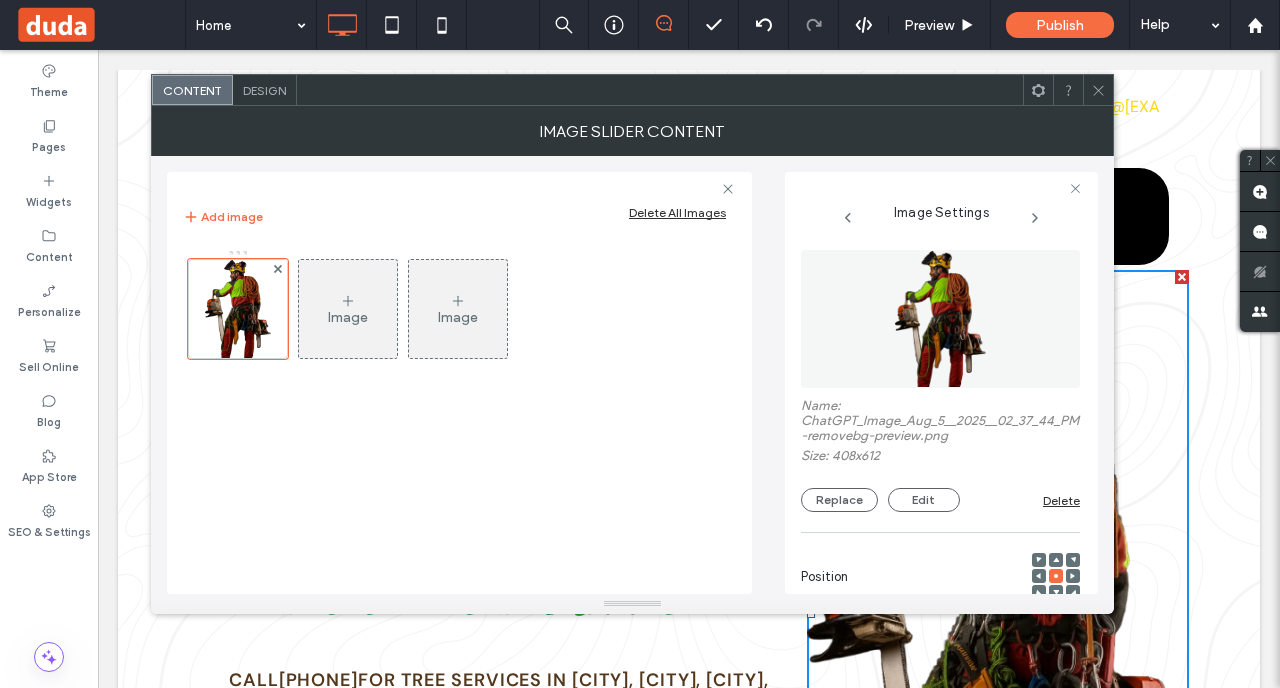 click 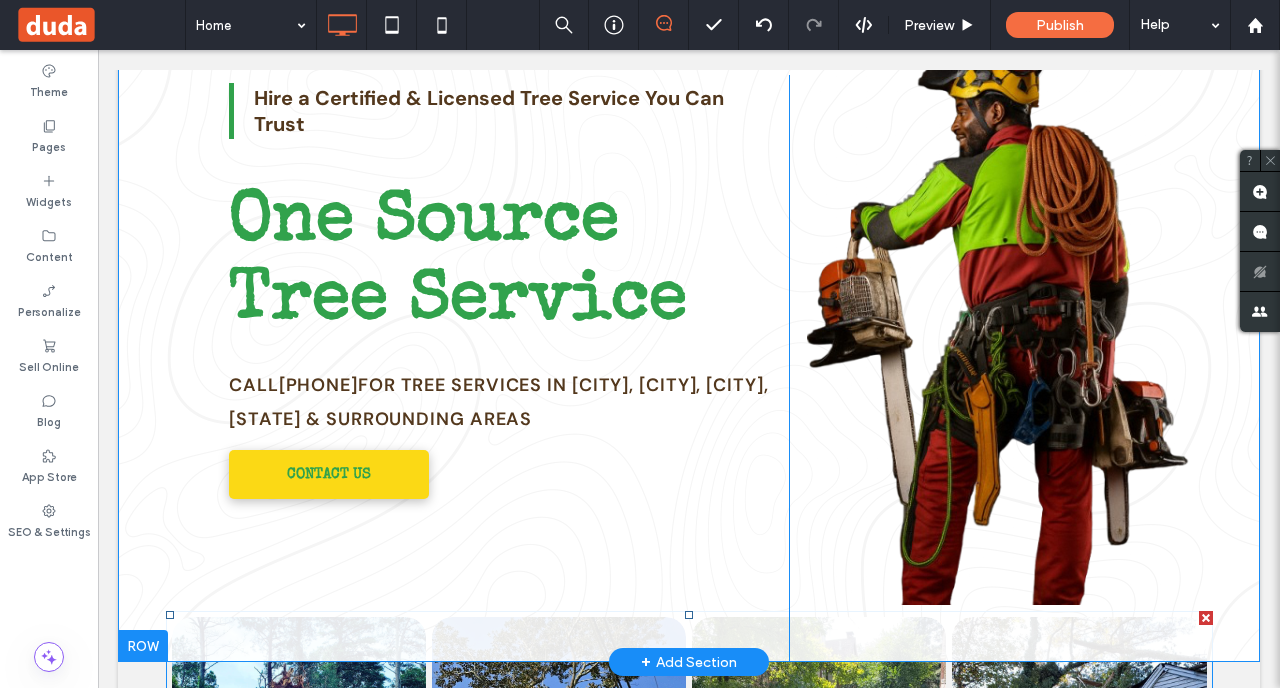 scroll, scrollTop: 0, scrollLeft: 0, axis: both 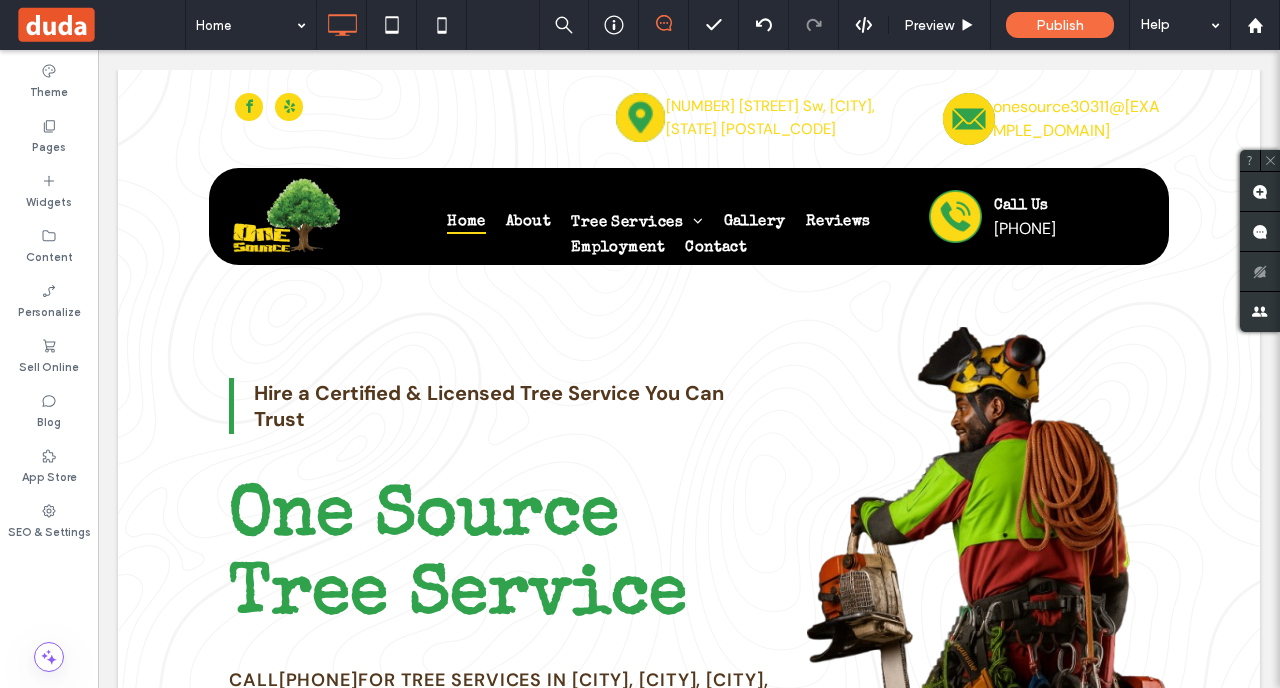 click at bounding box center [100, 25] 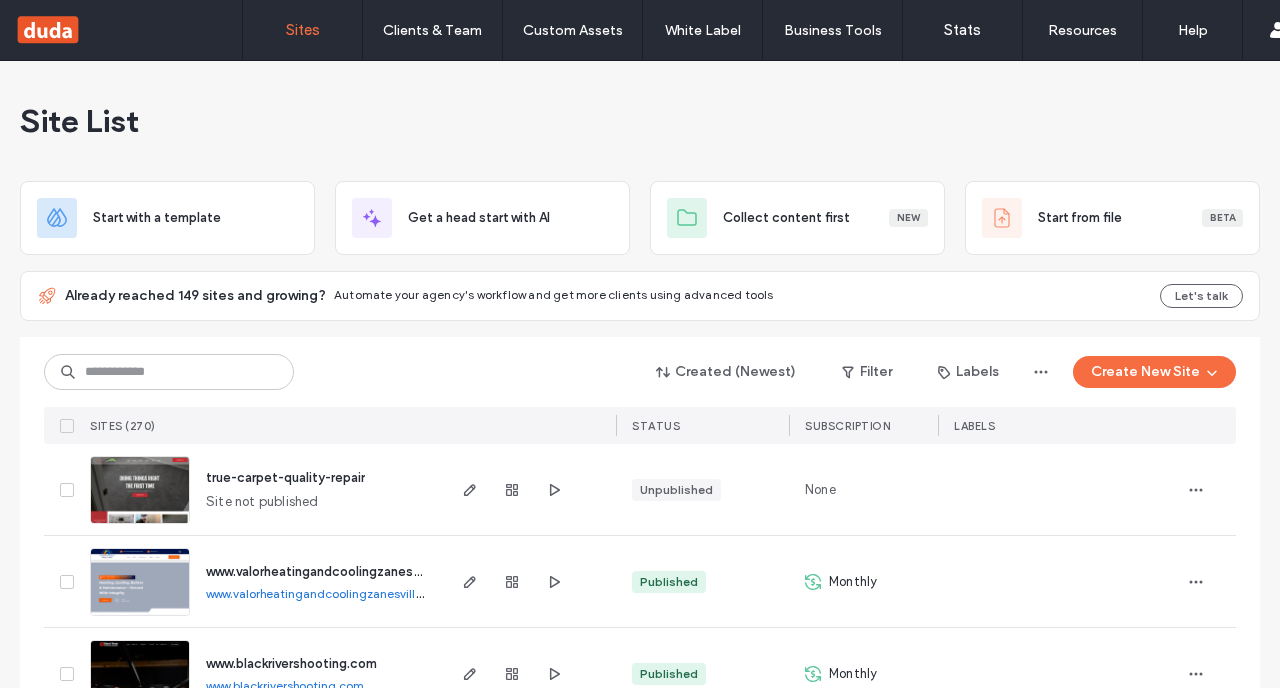 scroll, scrollTop: 0, scrollLeft: 0, axis: both 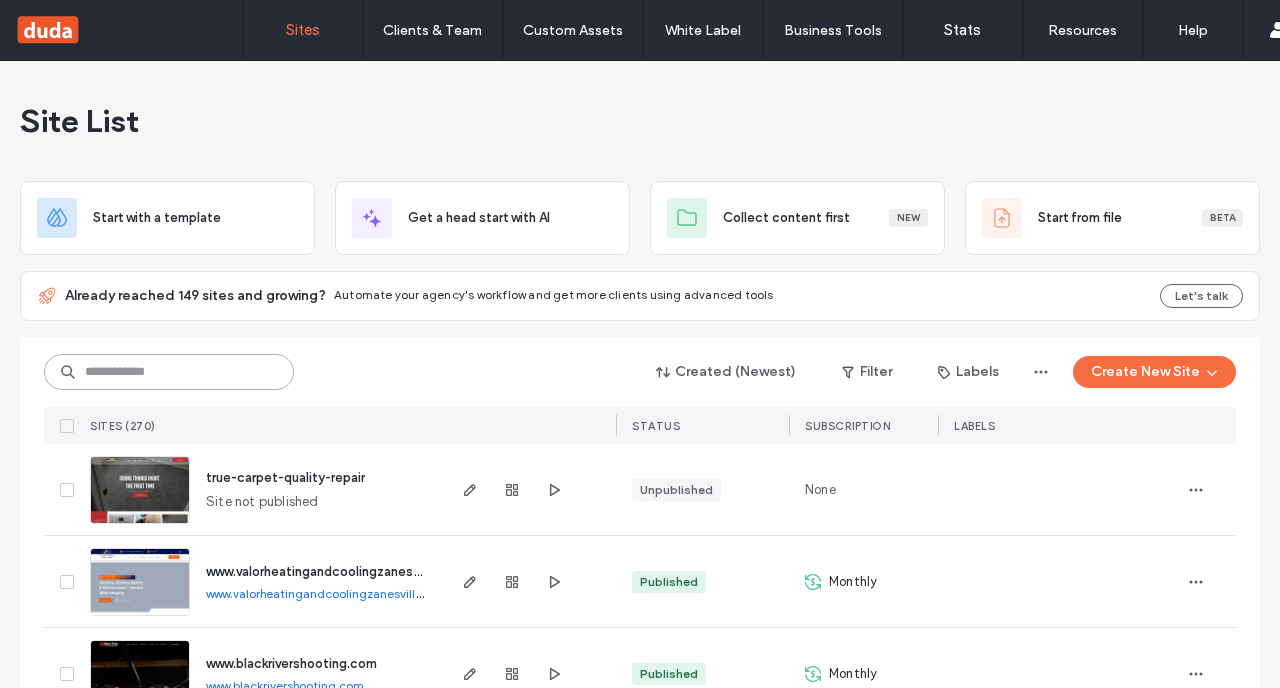 click at bounding box center (169, 372) 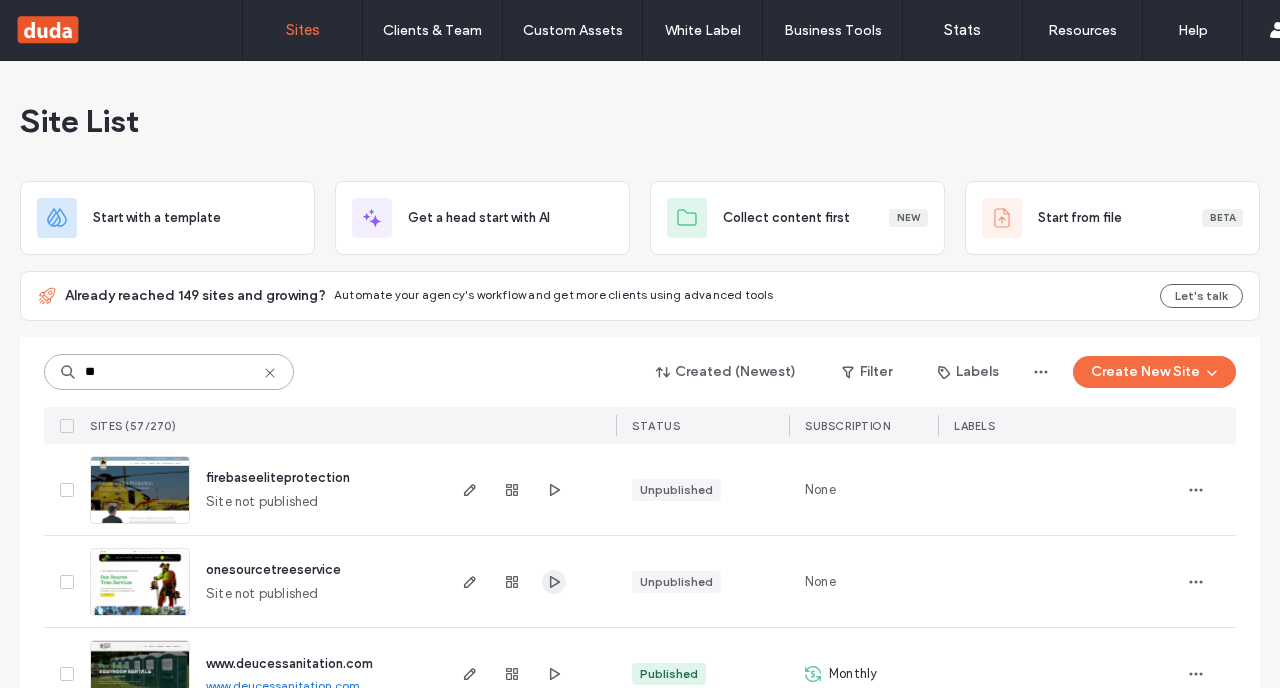 type on "**" 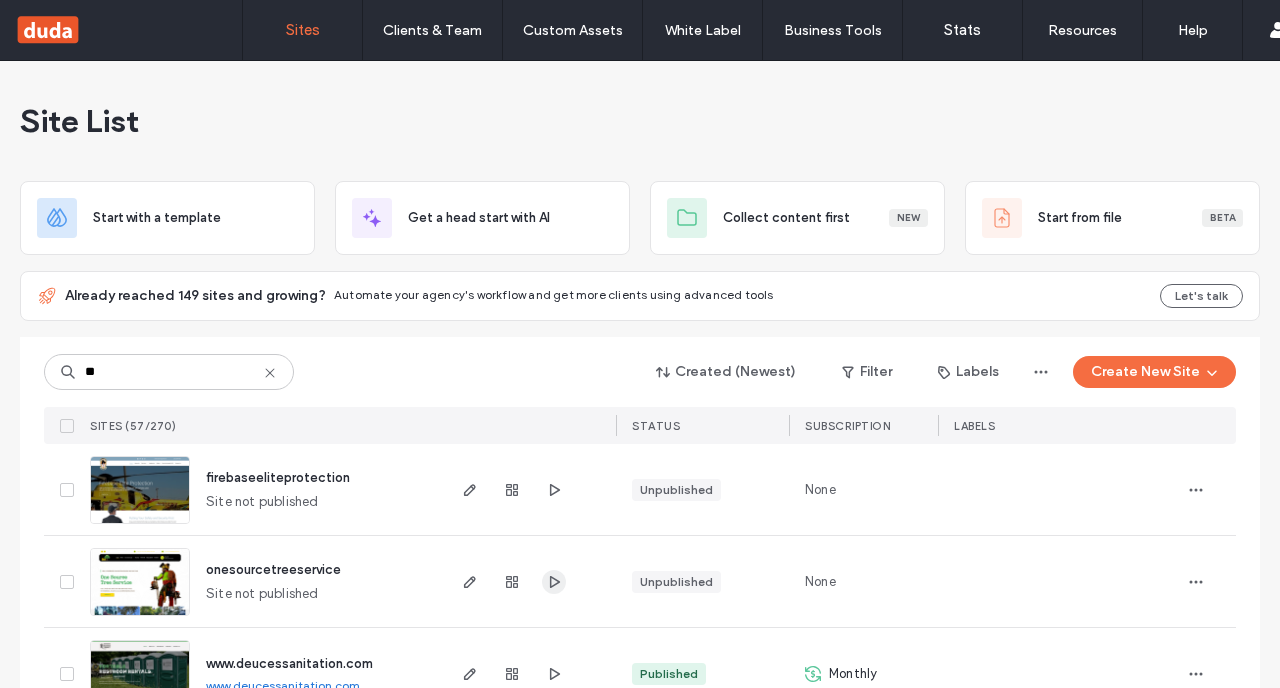 click 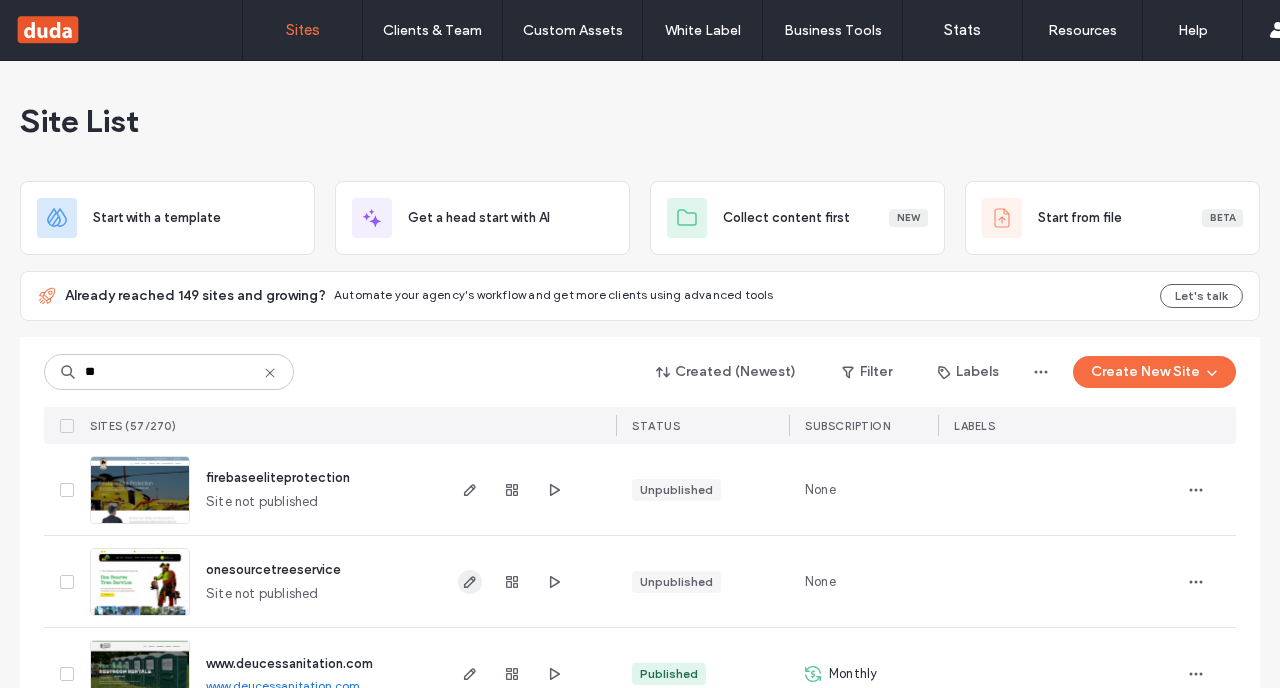 click at bounding box center (470, 582) 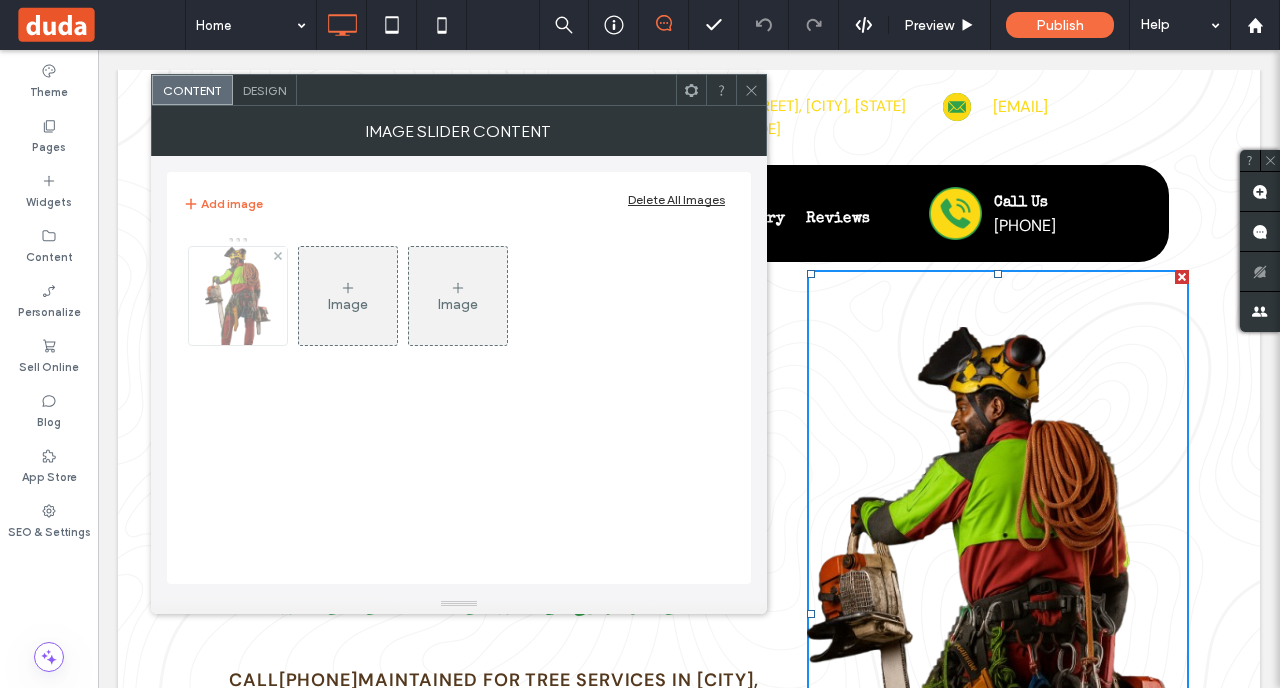 scroll, scrollTop: 0, scrollLeft: 0, axis: both 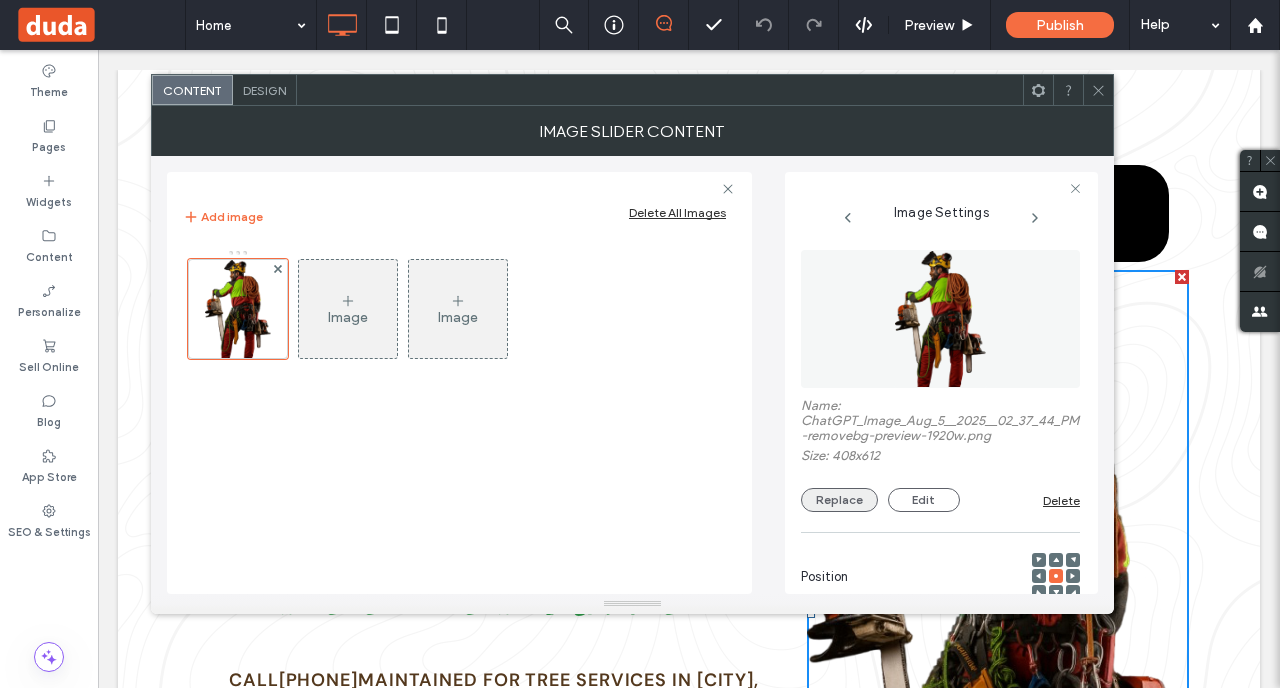 click on "Replace" at bounding box center (839, 500) 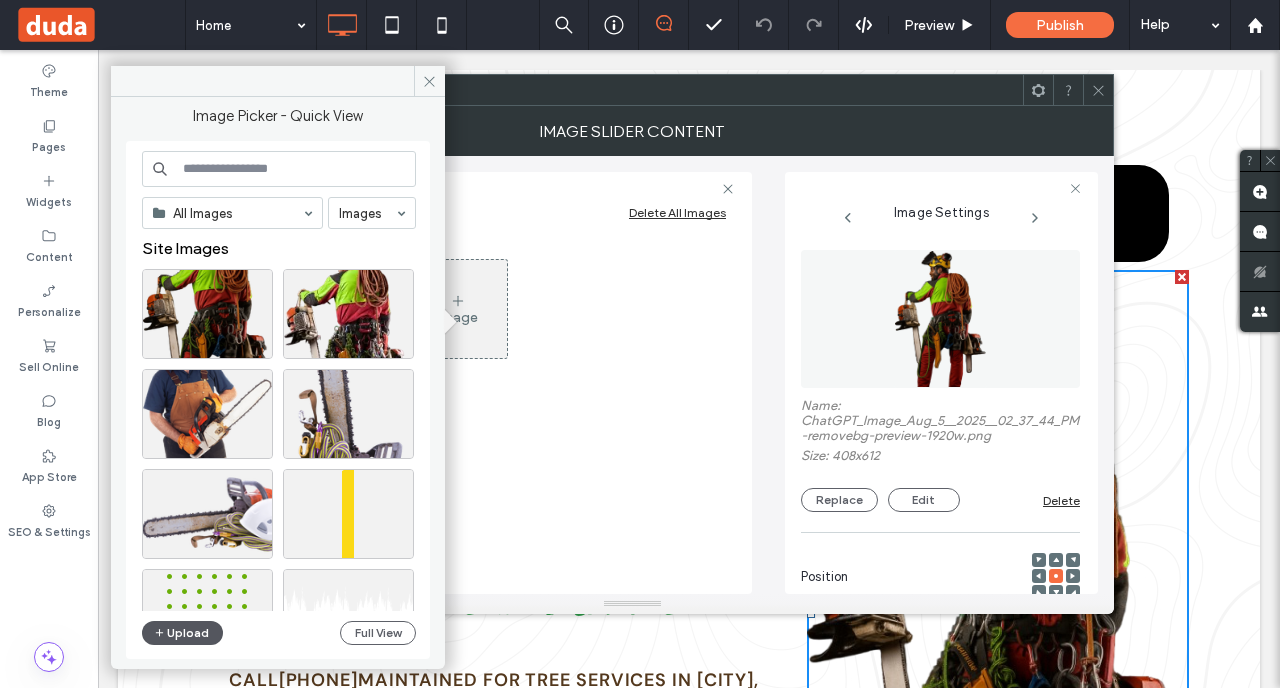 click on "Upload" at bounding box center (183, 633) 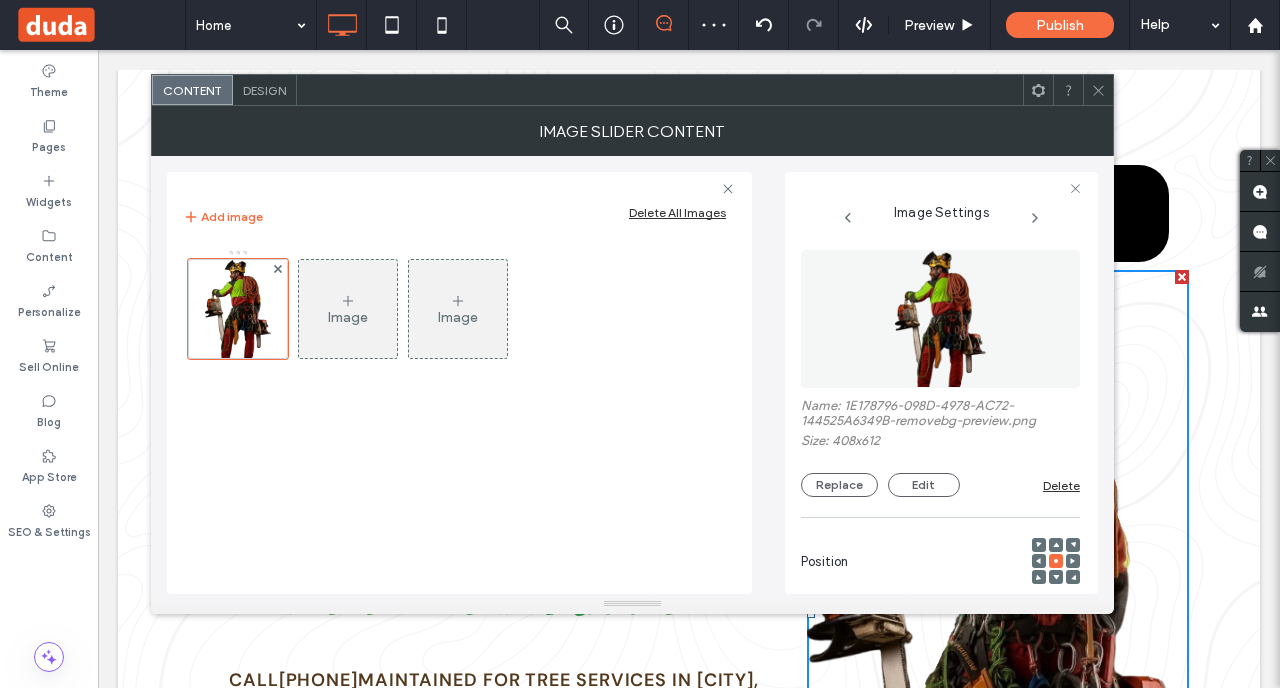 click 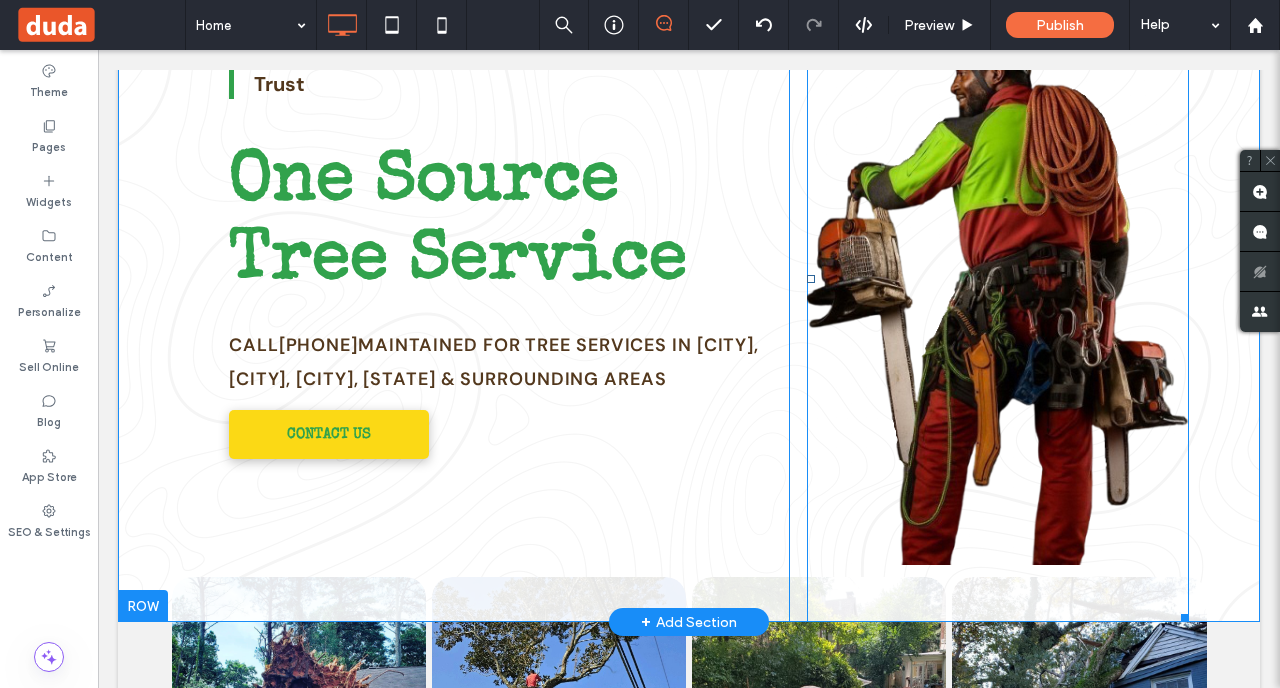 scroll, scrollTop: 323, scrollLeft: 0, axis: vertical 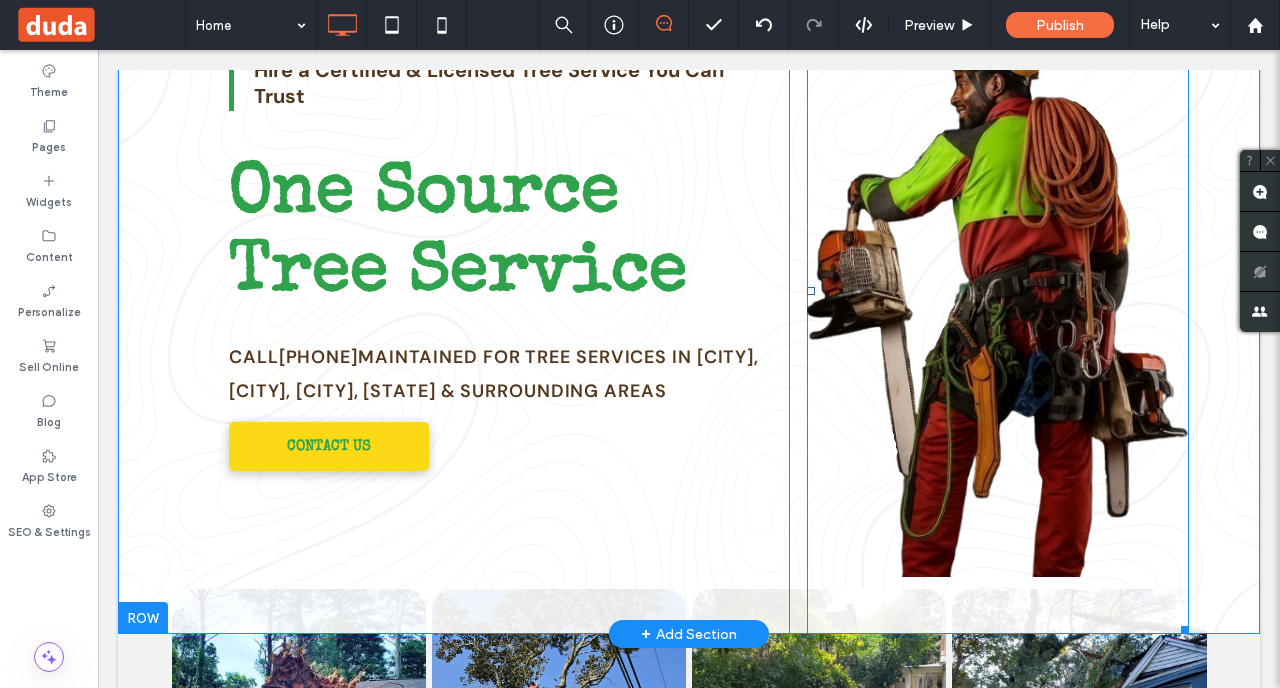 click at bounding box center (998, 290) 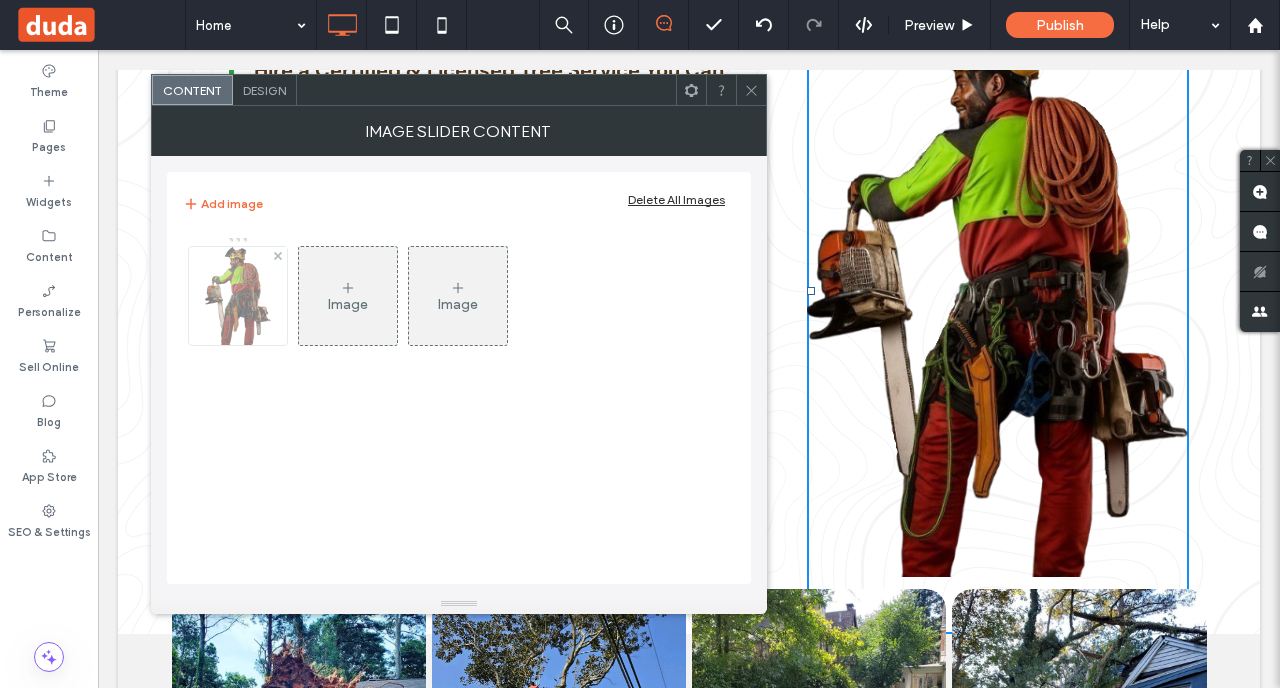 click at bounding box center (237, 296) 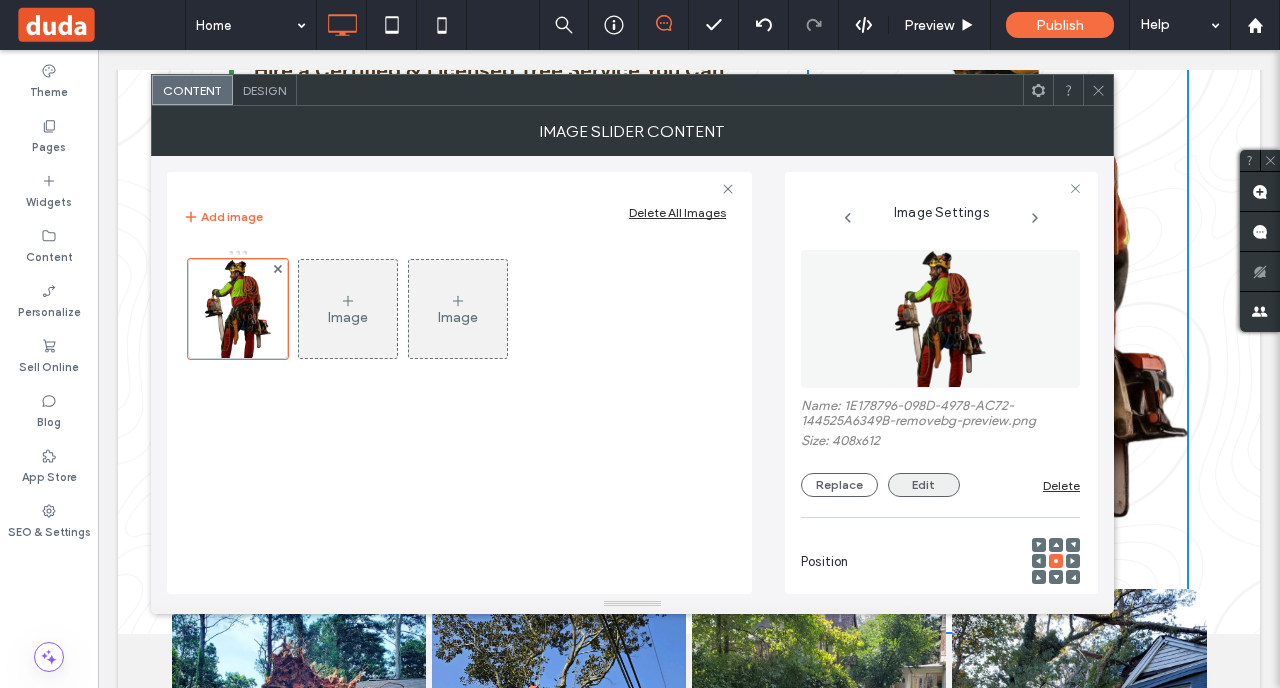 click on "Edit" at bounding box center (924, 485) 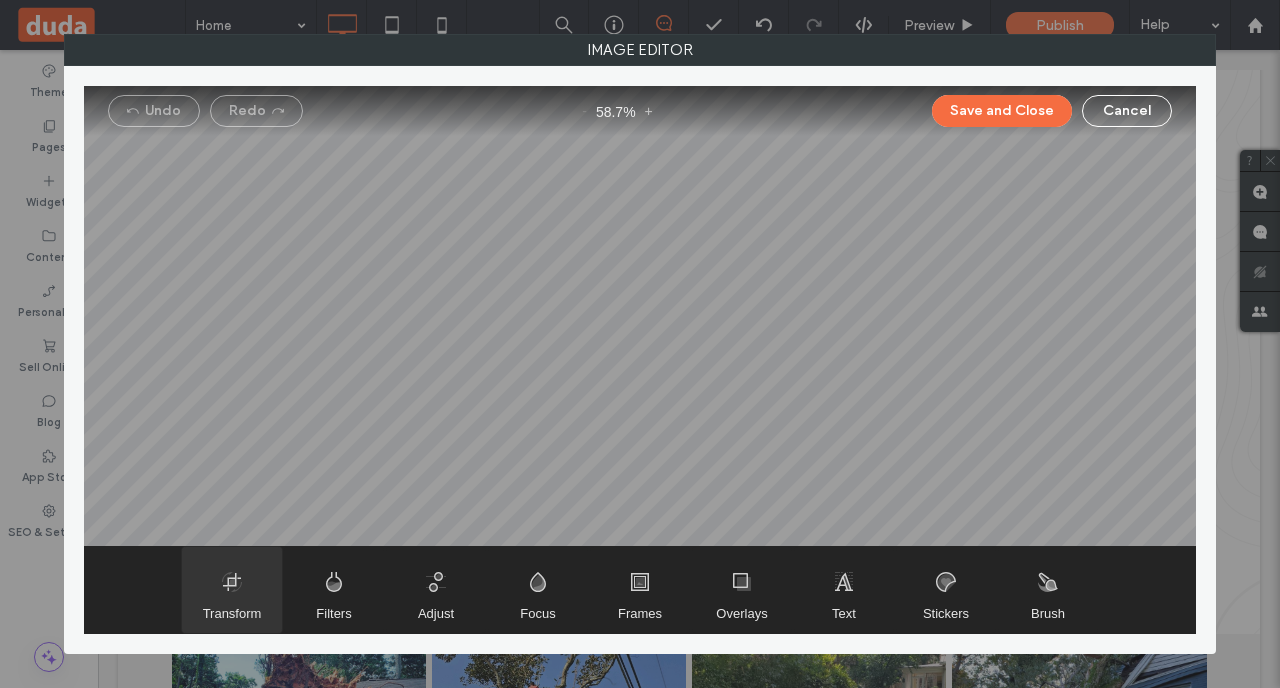 click at bounding box center [232, 590] 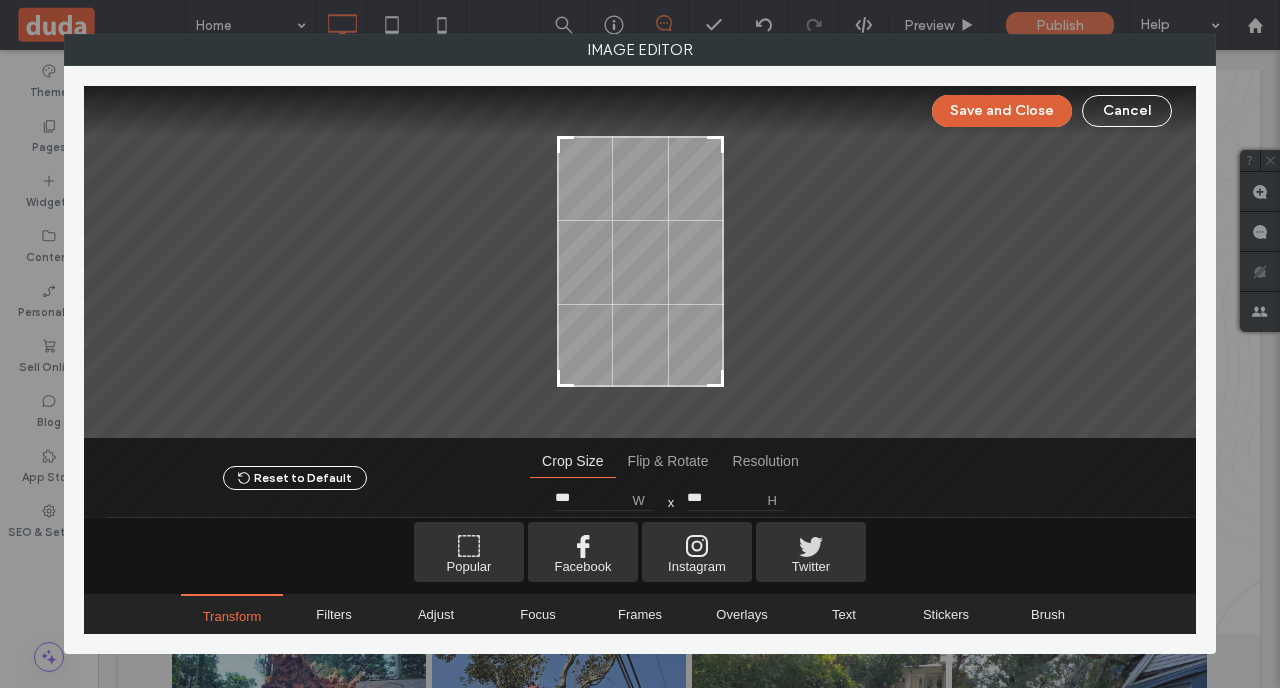 click on "Save and Close" at bounding box center [1002, 111] 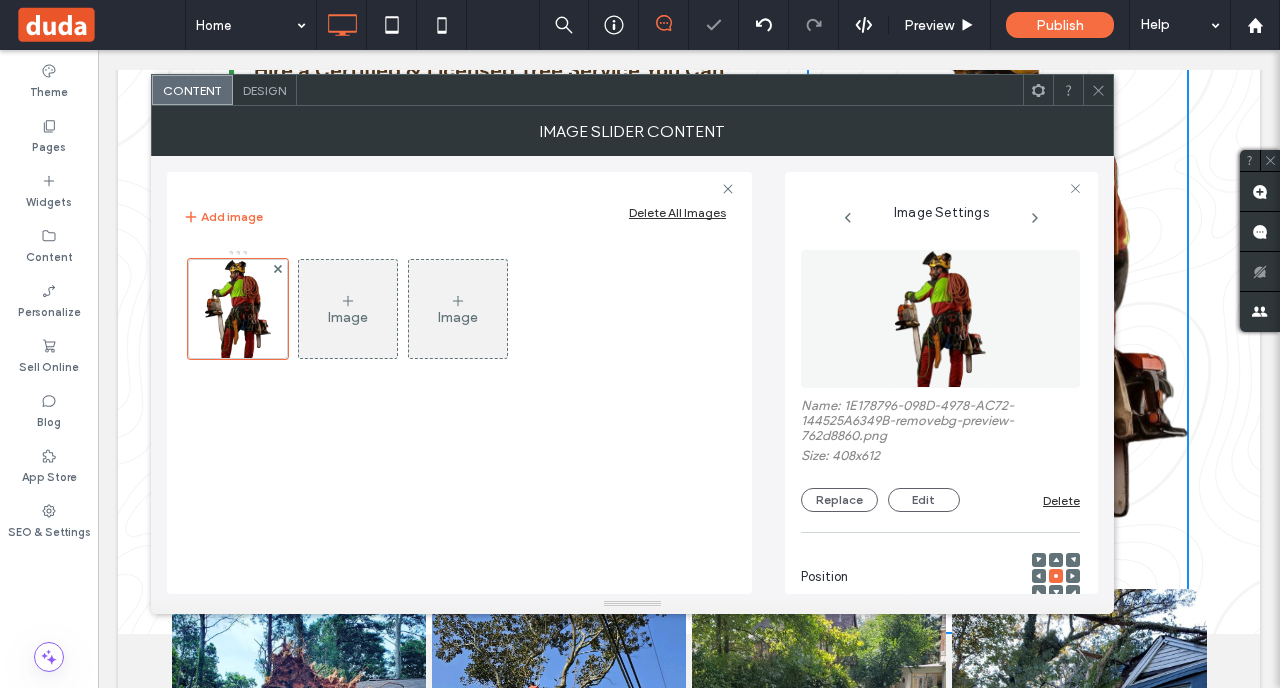 click 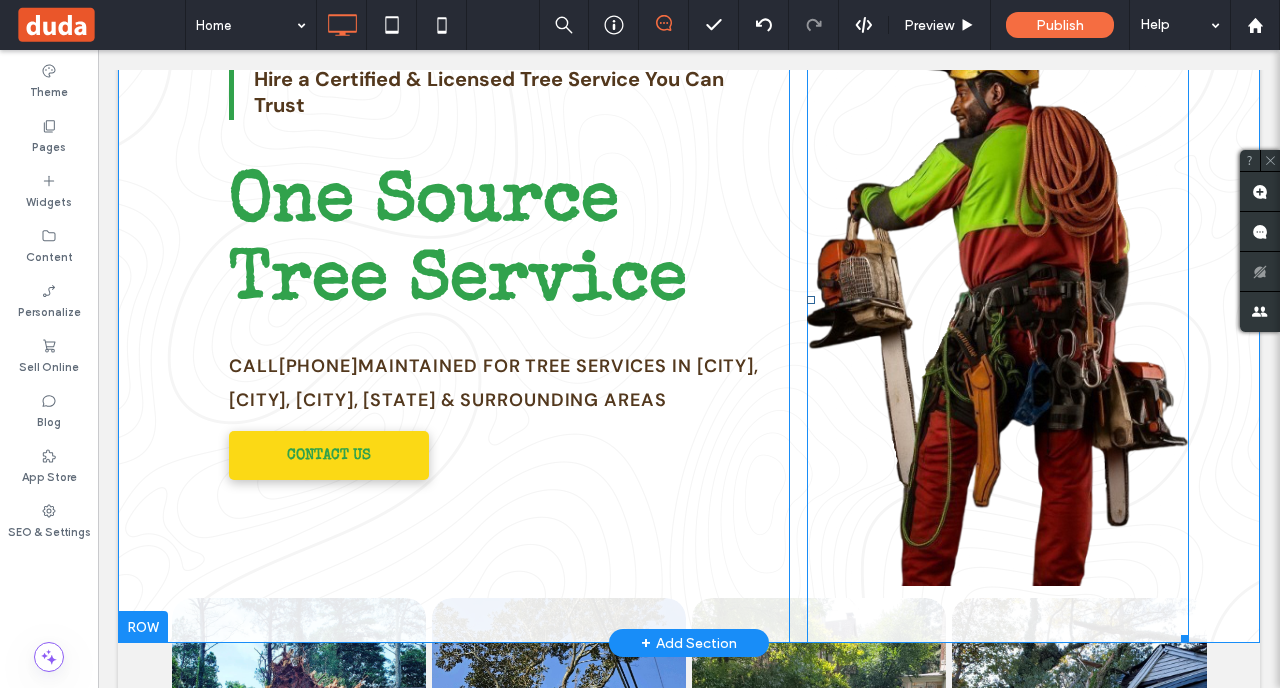 scroll, scrollTop: 312, scrollLeft: 0, axis: vertical 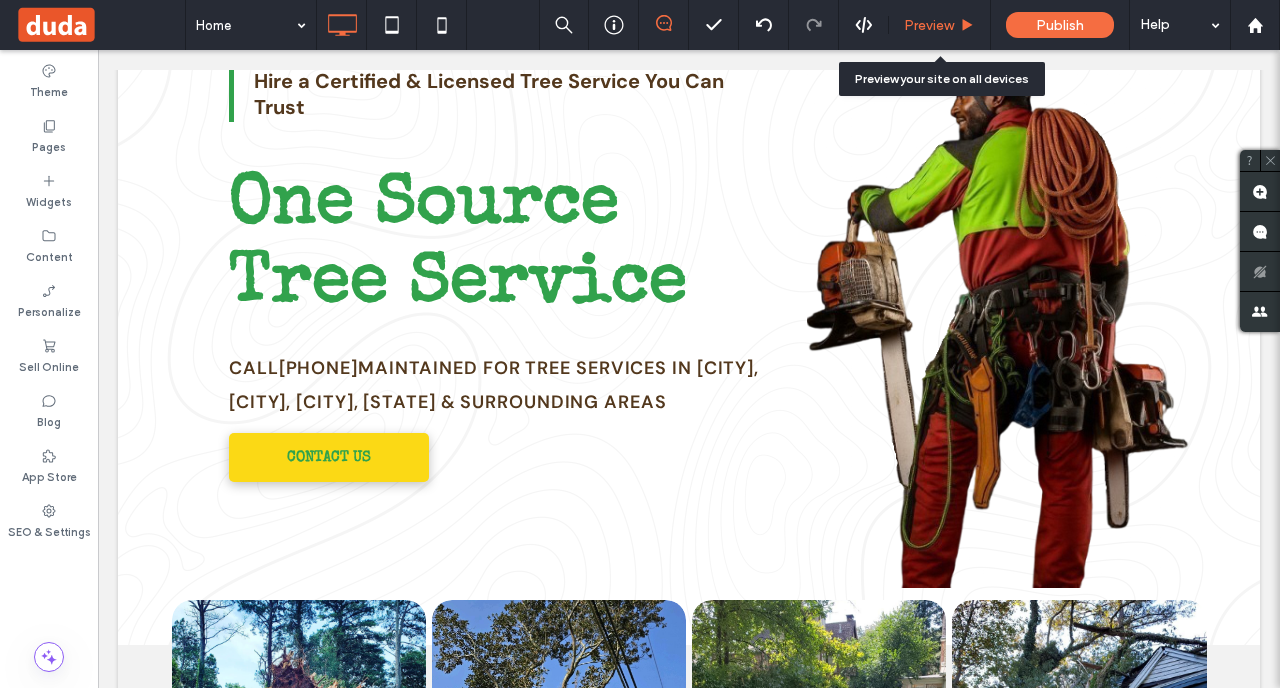click on "Preview" at bounding box center (940, 25) 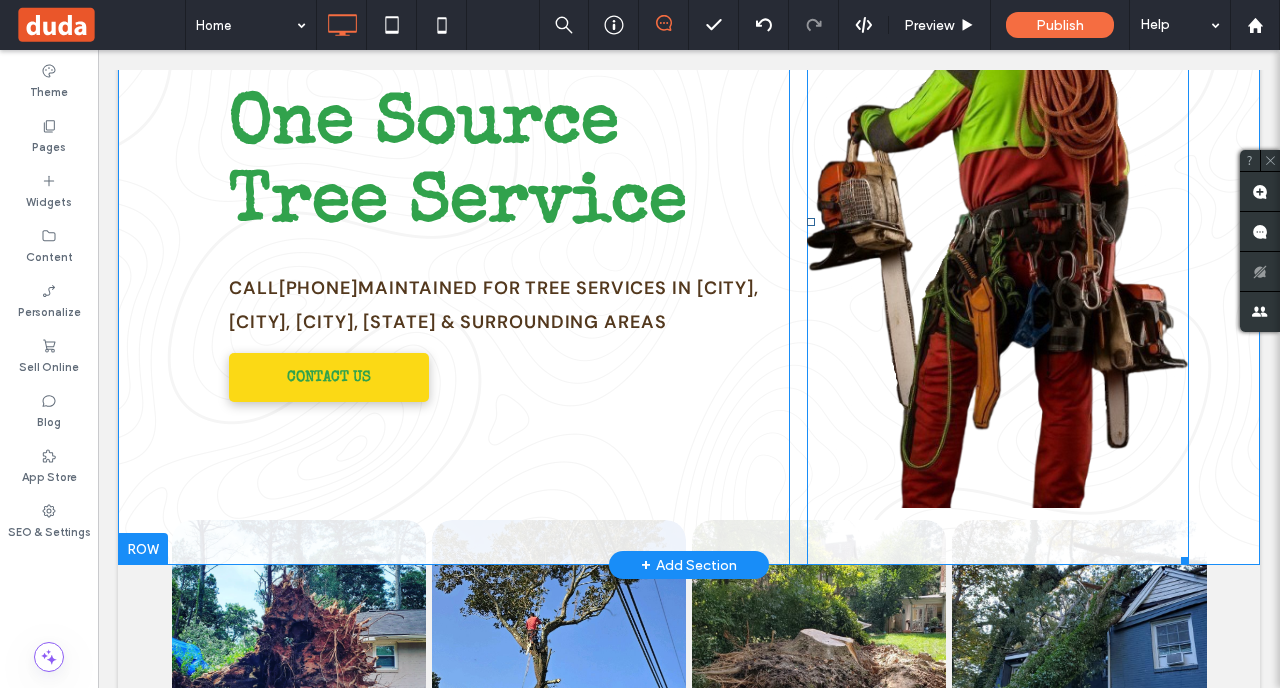 scroll, scrollTop: 0, scrollLeft: 0, axis: both 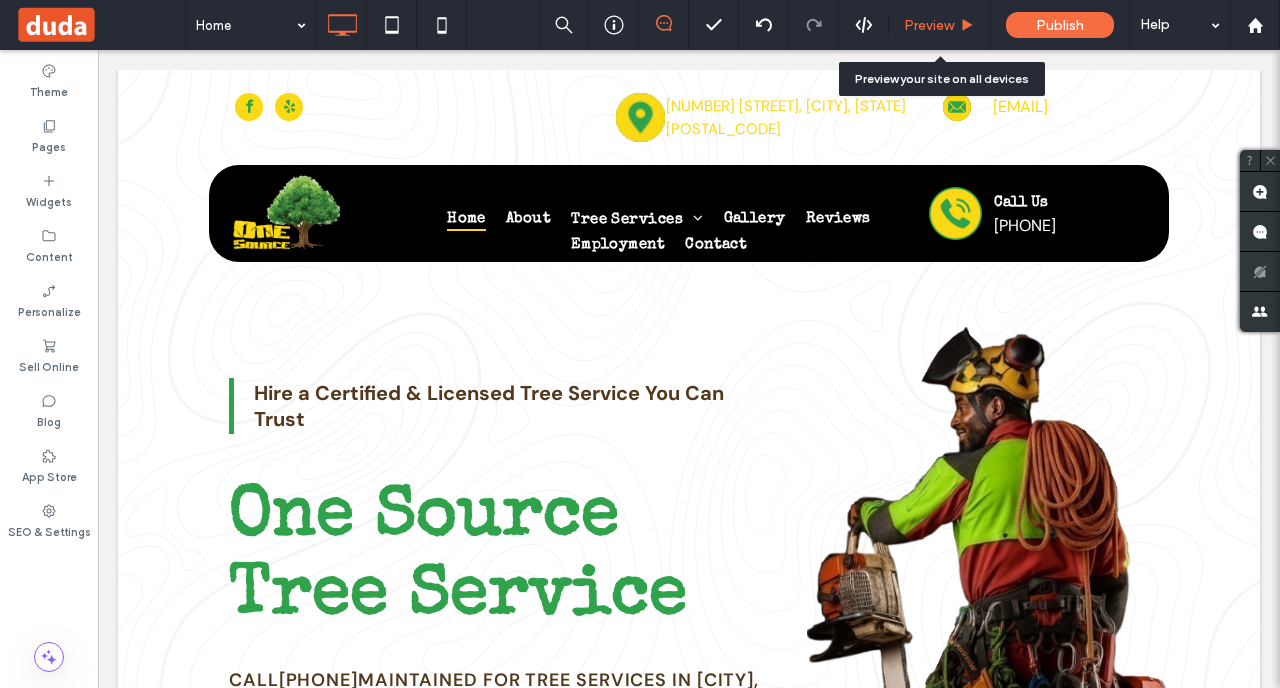click on "Preview" at bounding box center (929, 25) 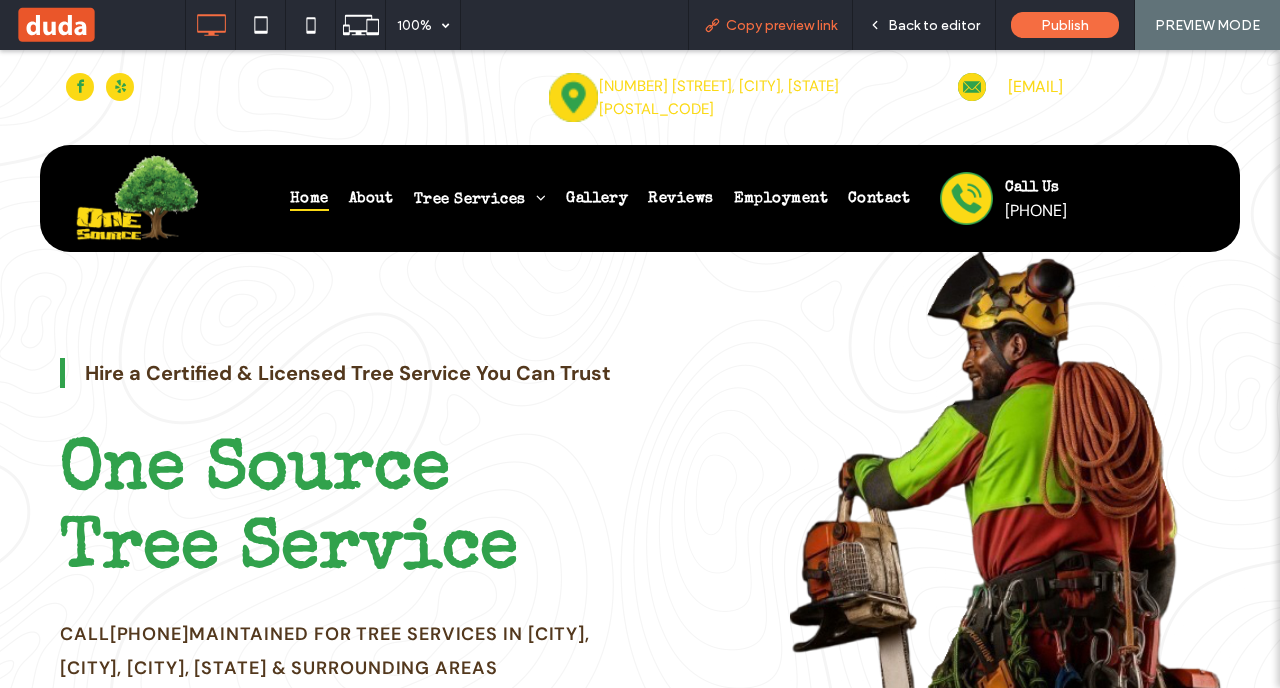 click on "Copy preview link" at bounding box center (781, 25) 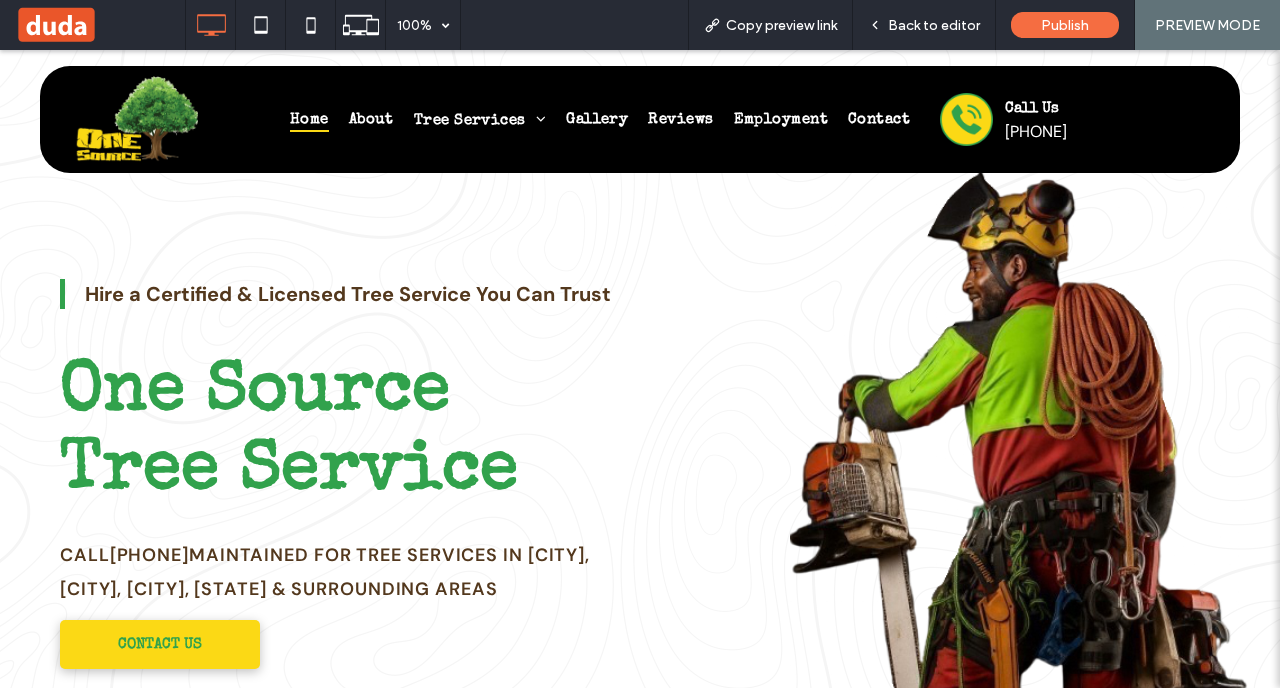 scroll, scrollTop: 0, scrollLeft: 0, axis: both 